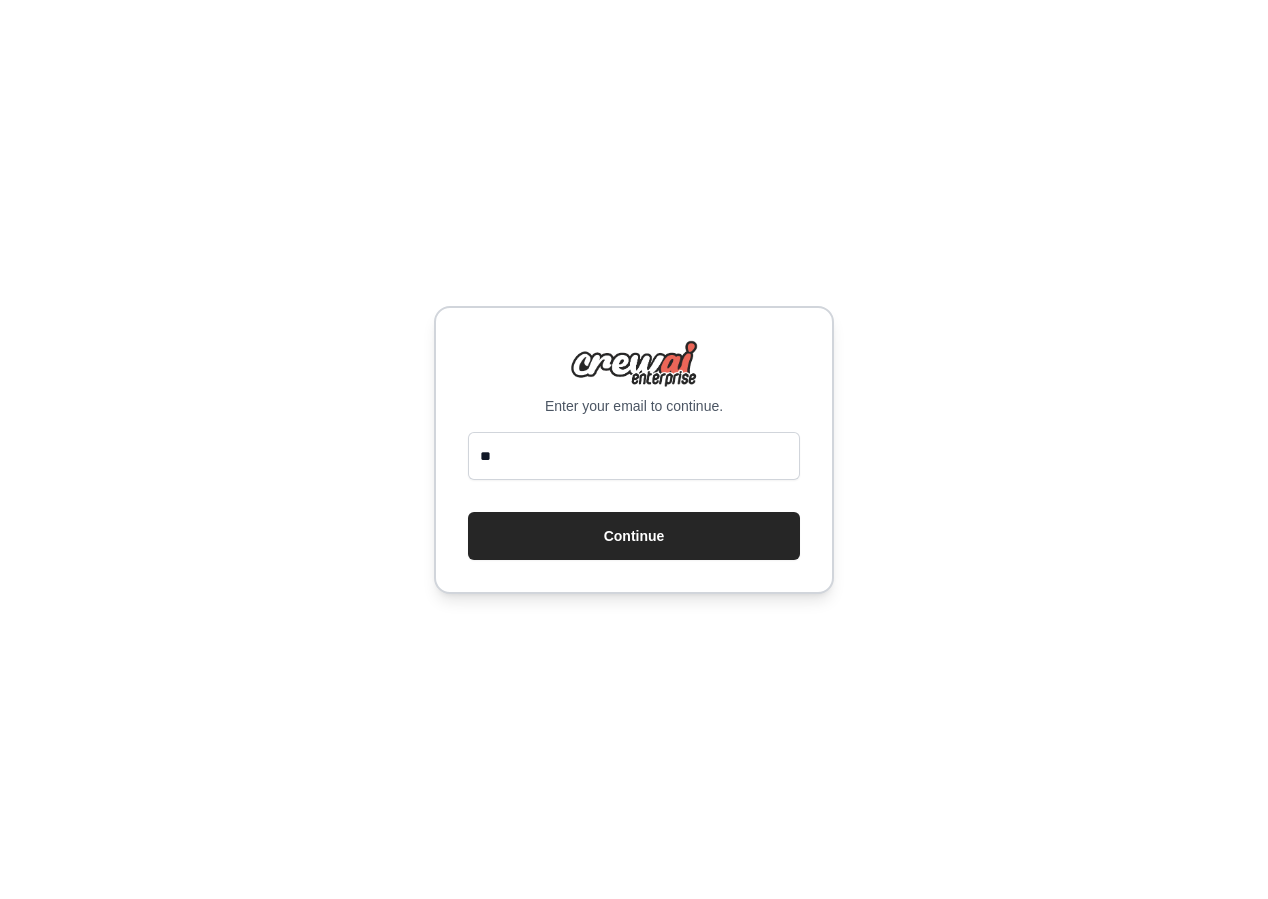 scroll, scrollTop: 0, scrollLeft: 0, axis: both 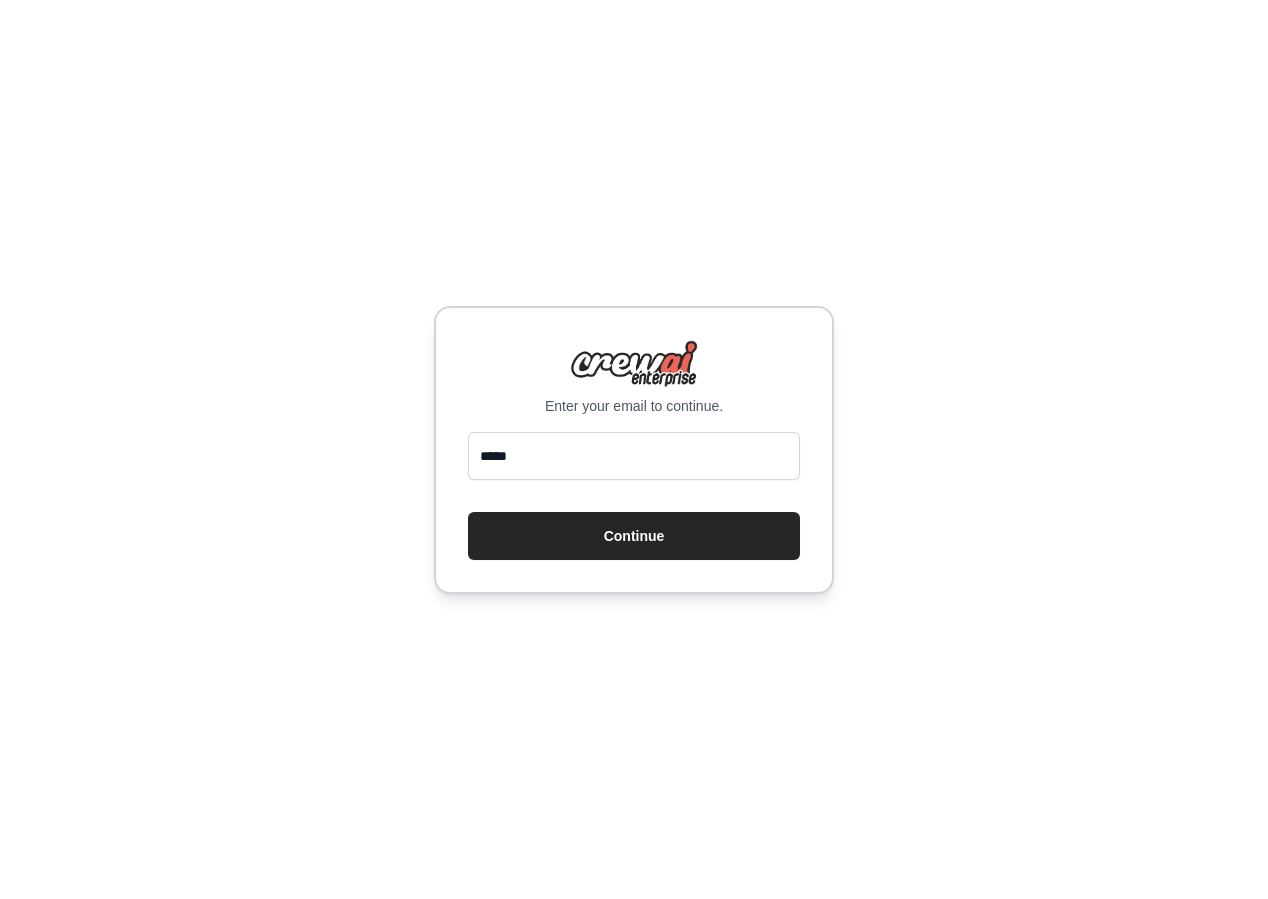 type on "**********" 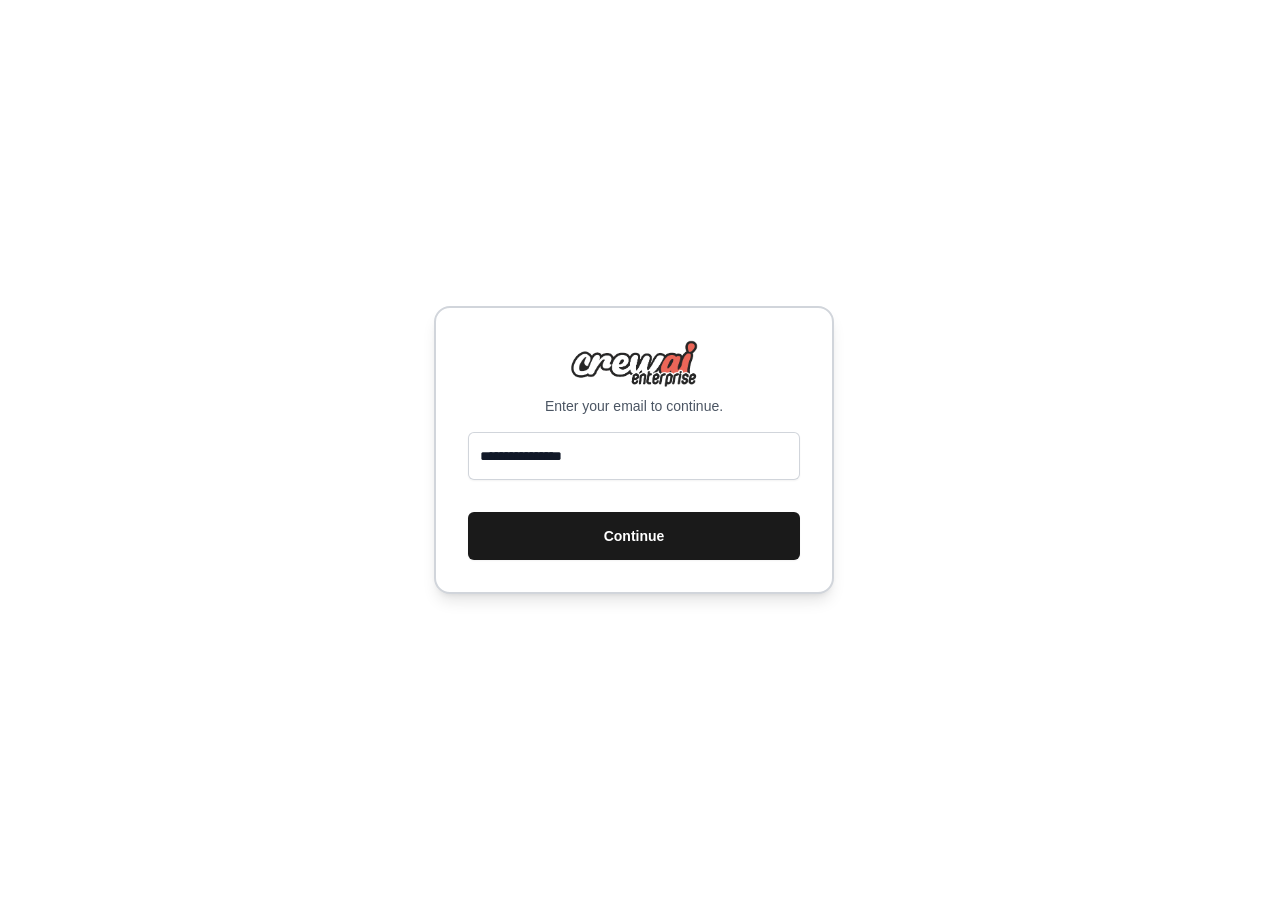 click on "Continue" at bounding box center [634, 536] 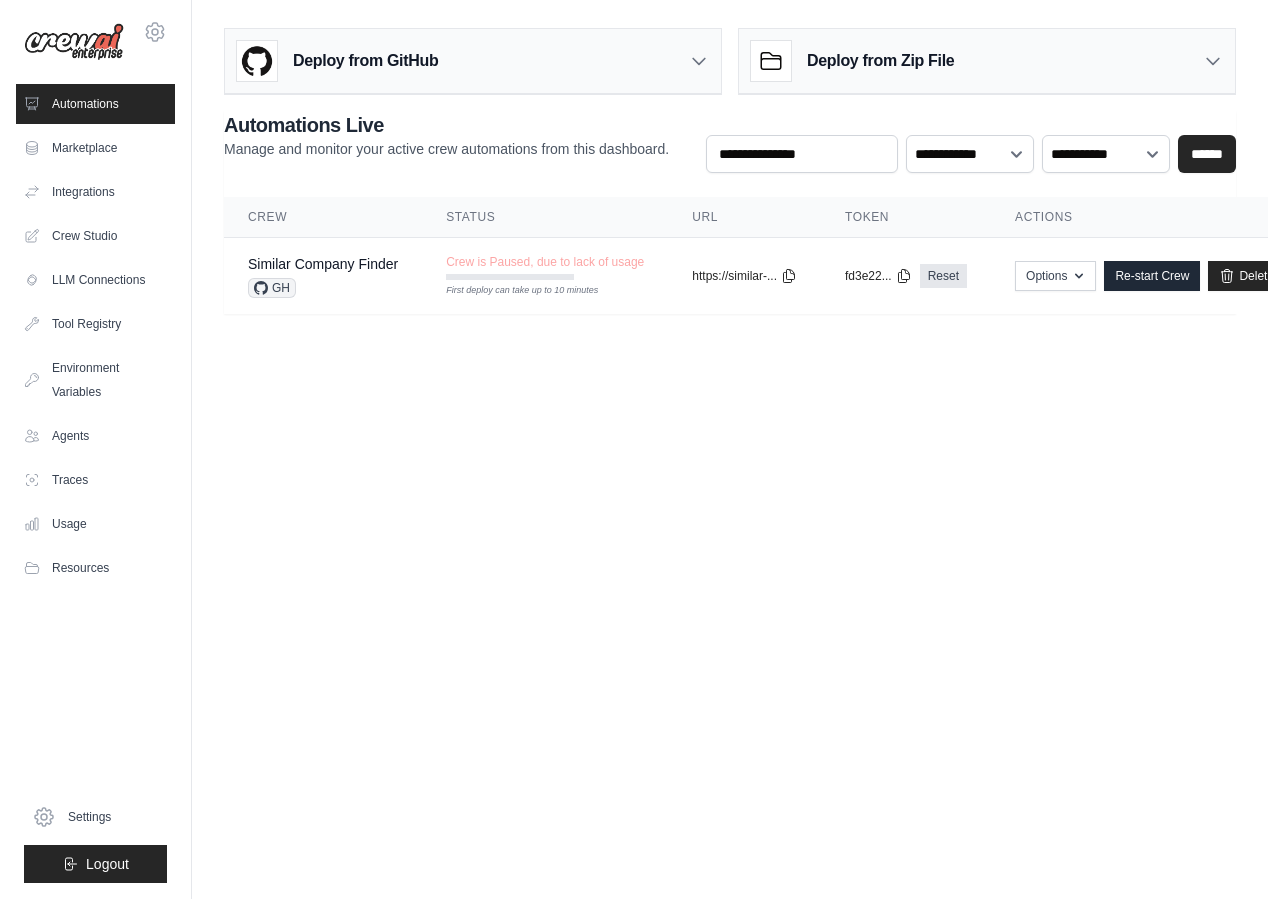 scroll, scrollTop: 0, scrollLeft: 0, axis: both 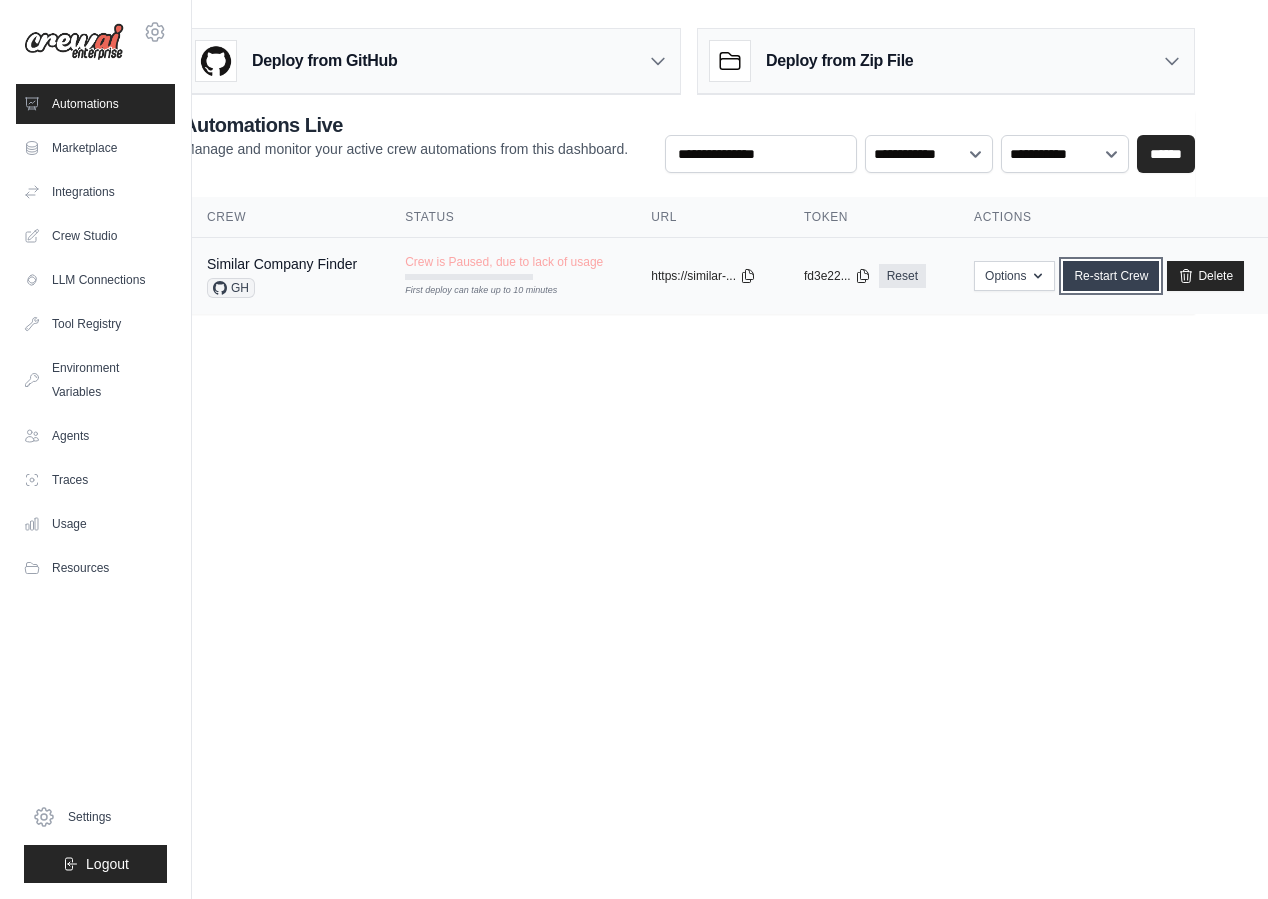 click on "Re-start Crew" at bounding box center (1111, 276) 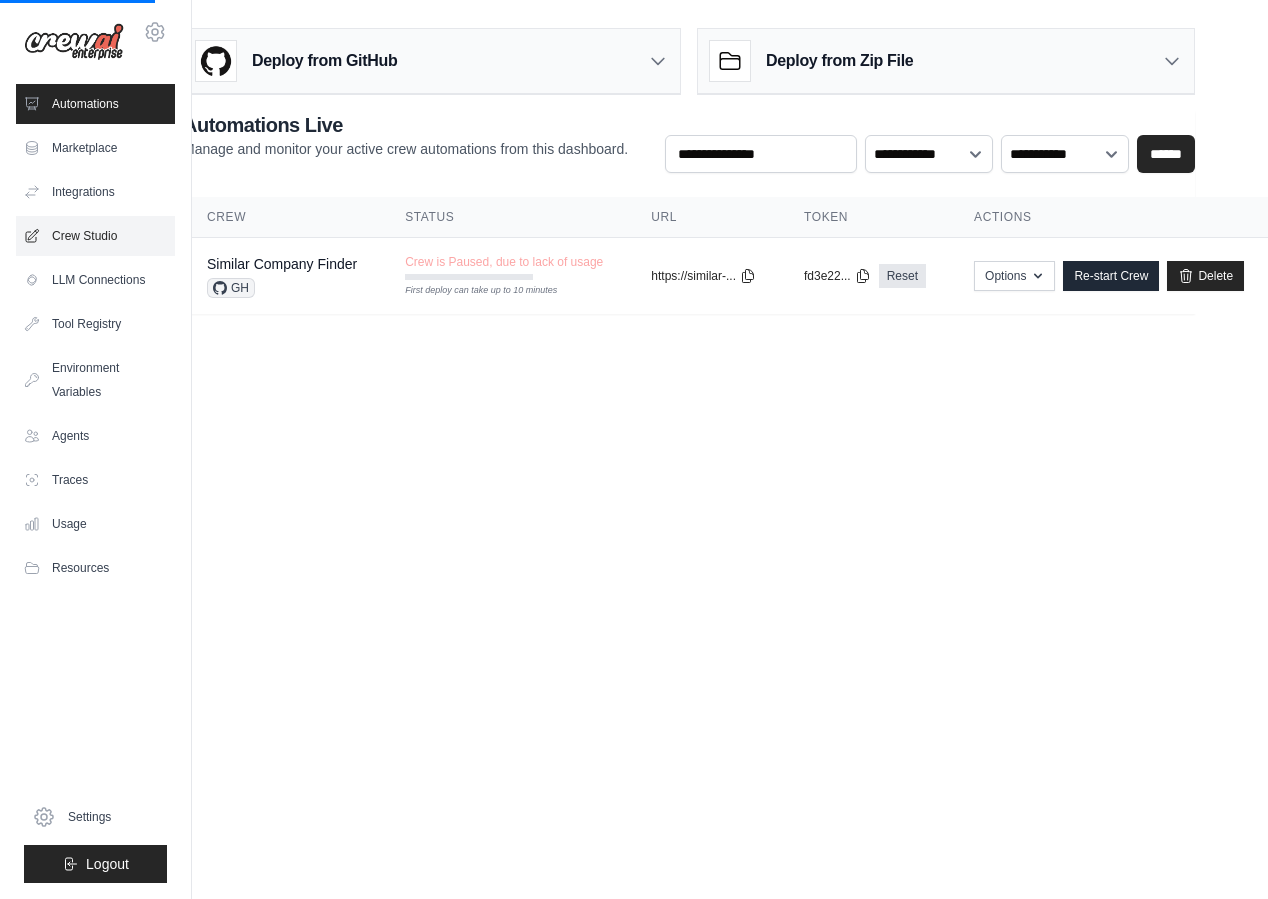 click on "Crew Studio" at bounding box center [95, 236] 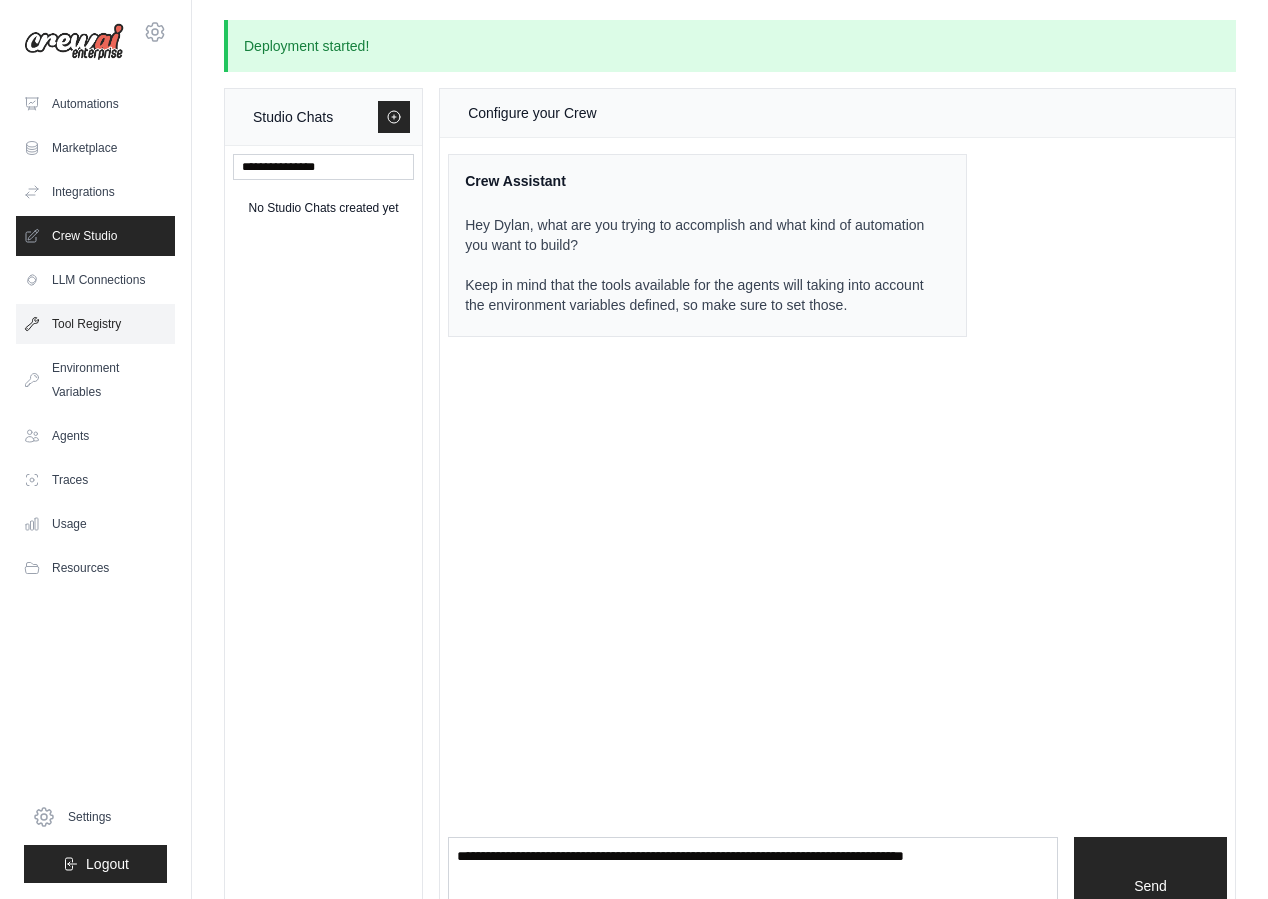 scroll, scrollTop: 0, scrollLeft: 0, axis: both 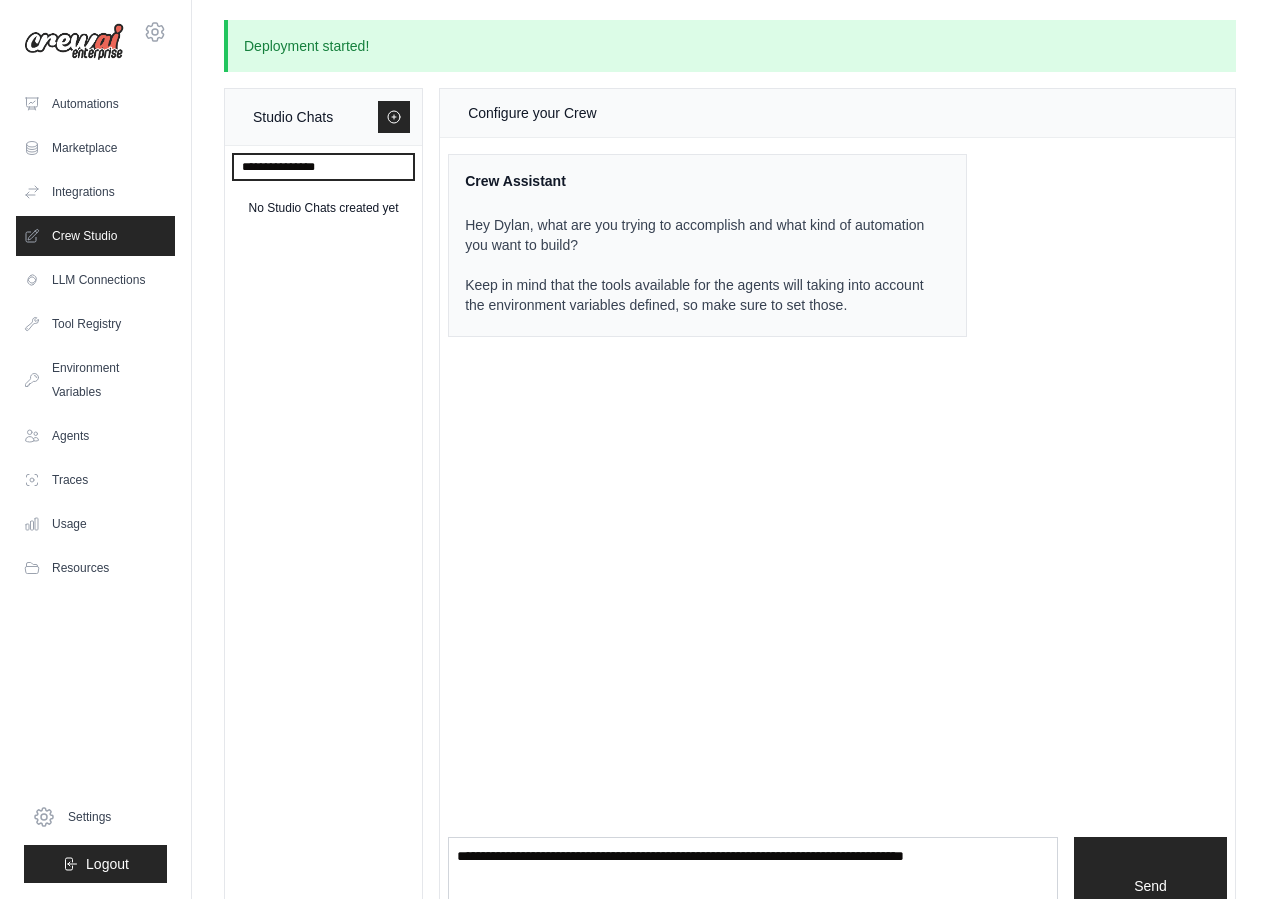 click at bounding box center [323, 167] 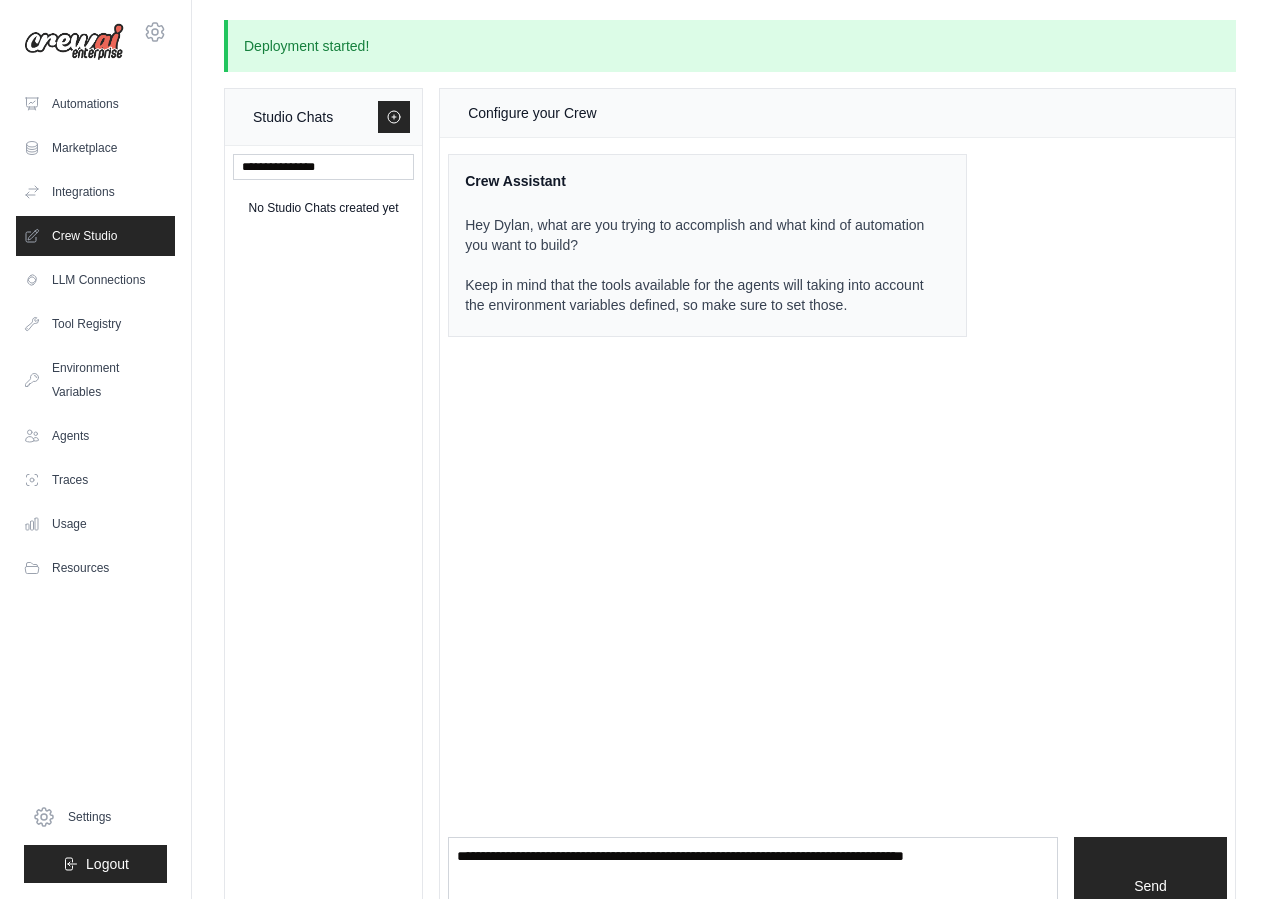 click on "Configure your Crew Crew Assistant Hey Dylan, what are you trying to accomplish and what kind of automation you want to build? Keep in mind that the tools available for the agents will taking into account the environment variables defined, so make sure to set those. Send" at bounding box center [837, 516] 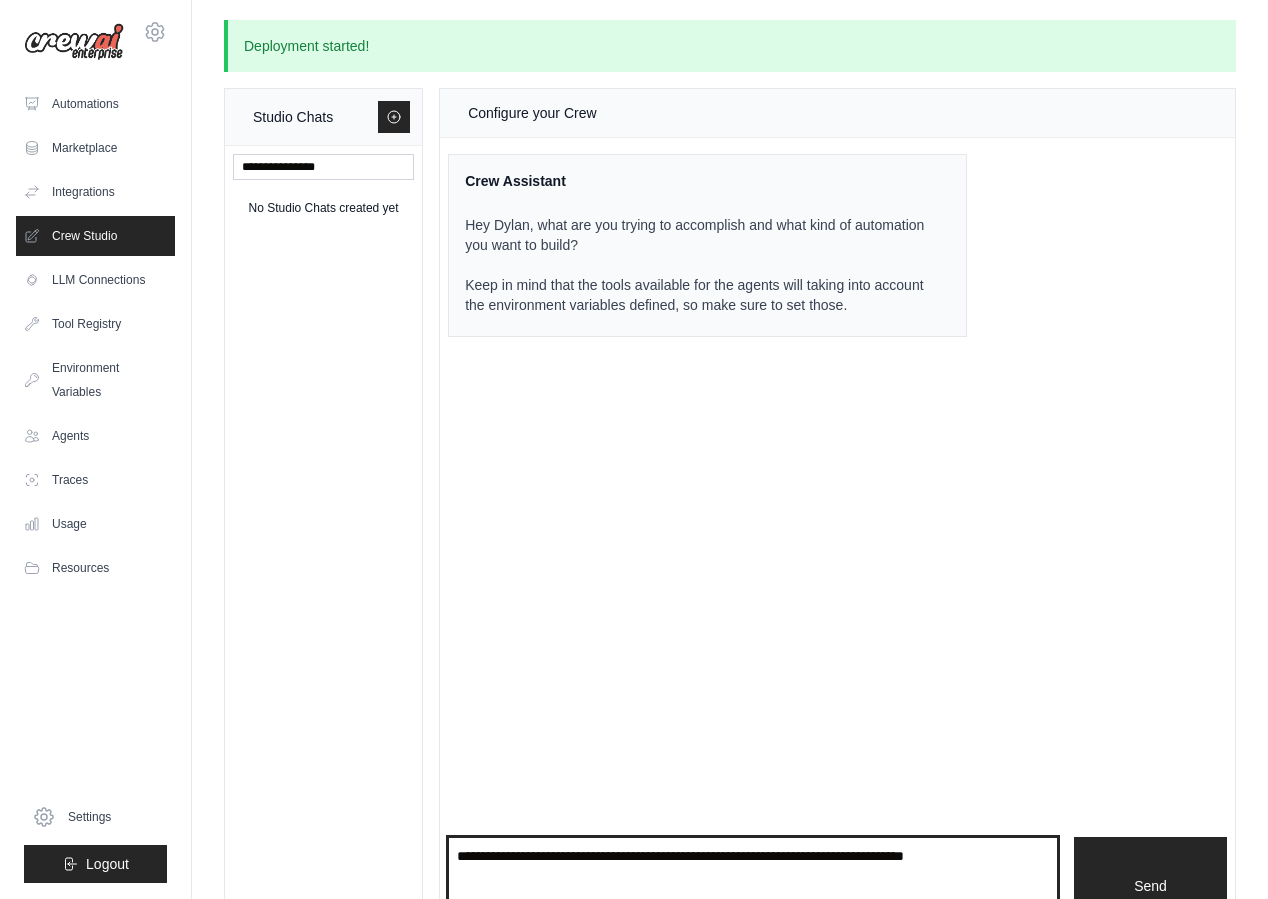 click at bounding box center [753, 886] 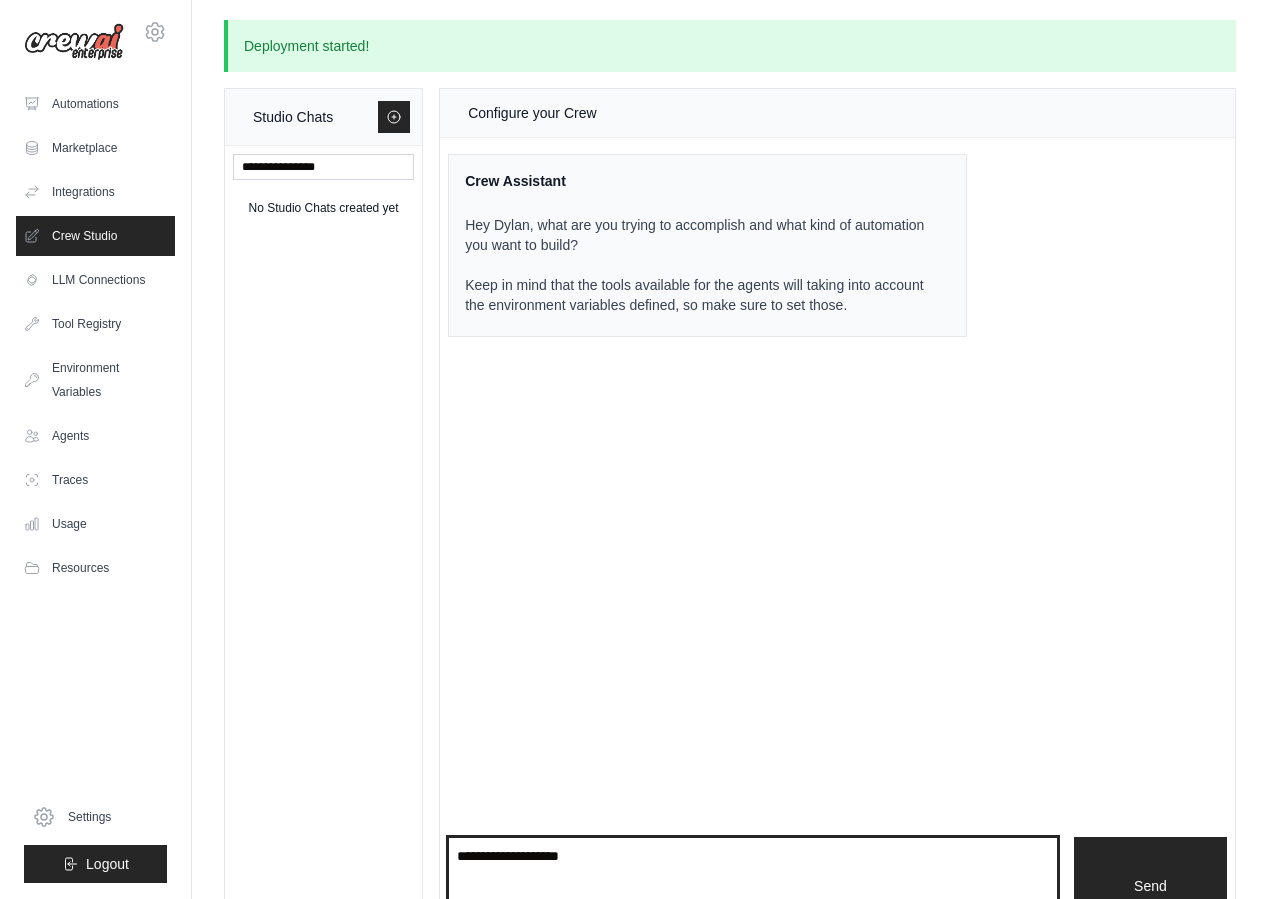 paste on "**********" 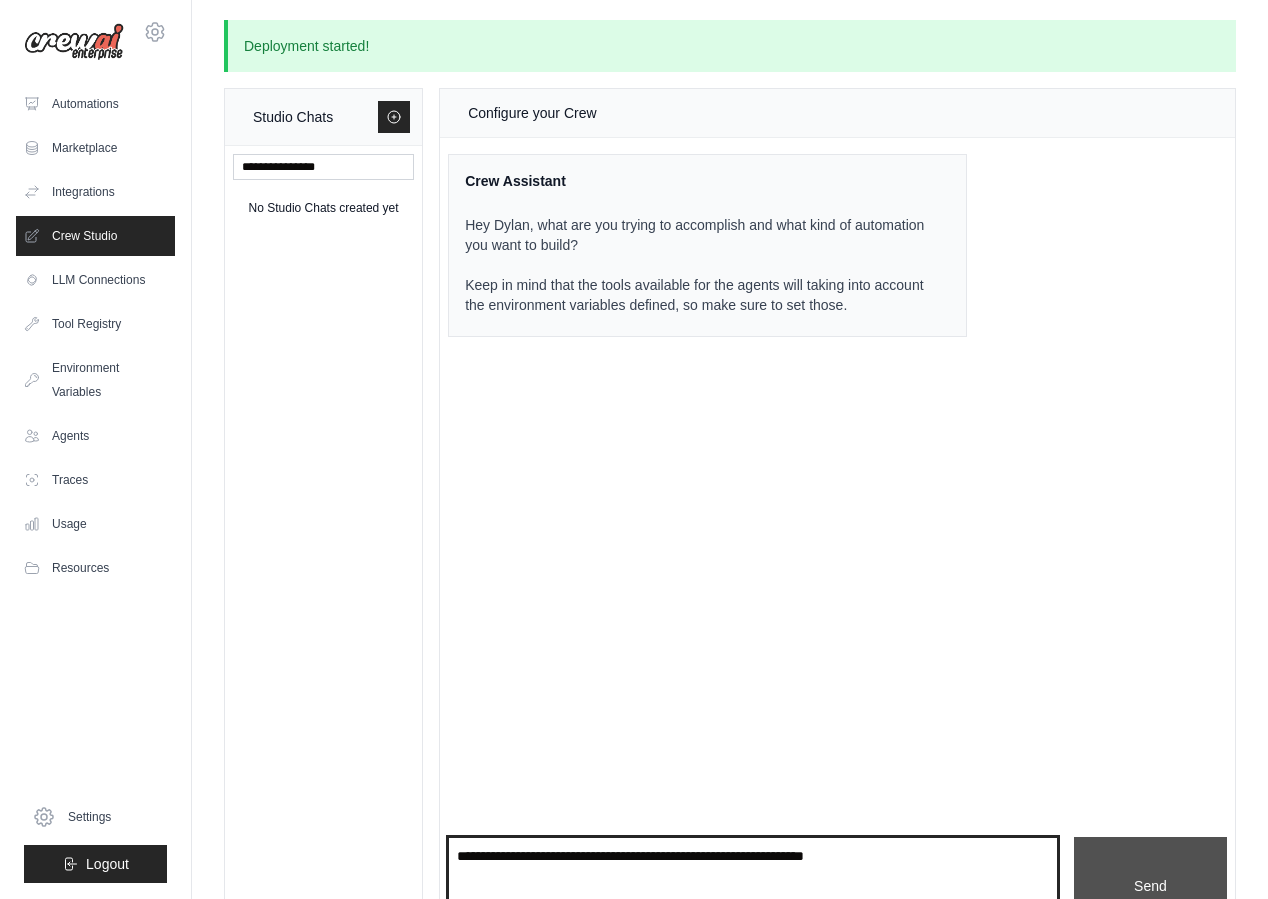 type on "**********" 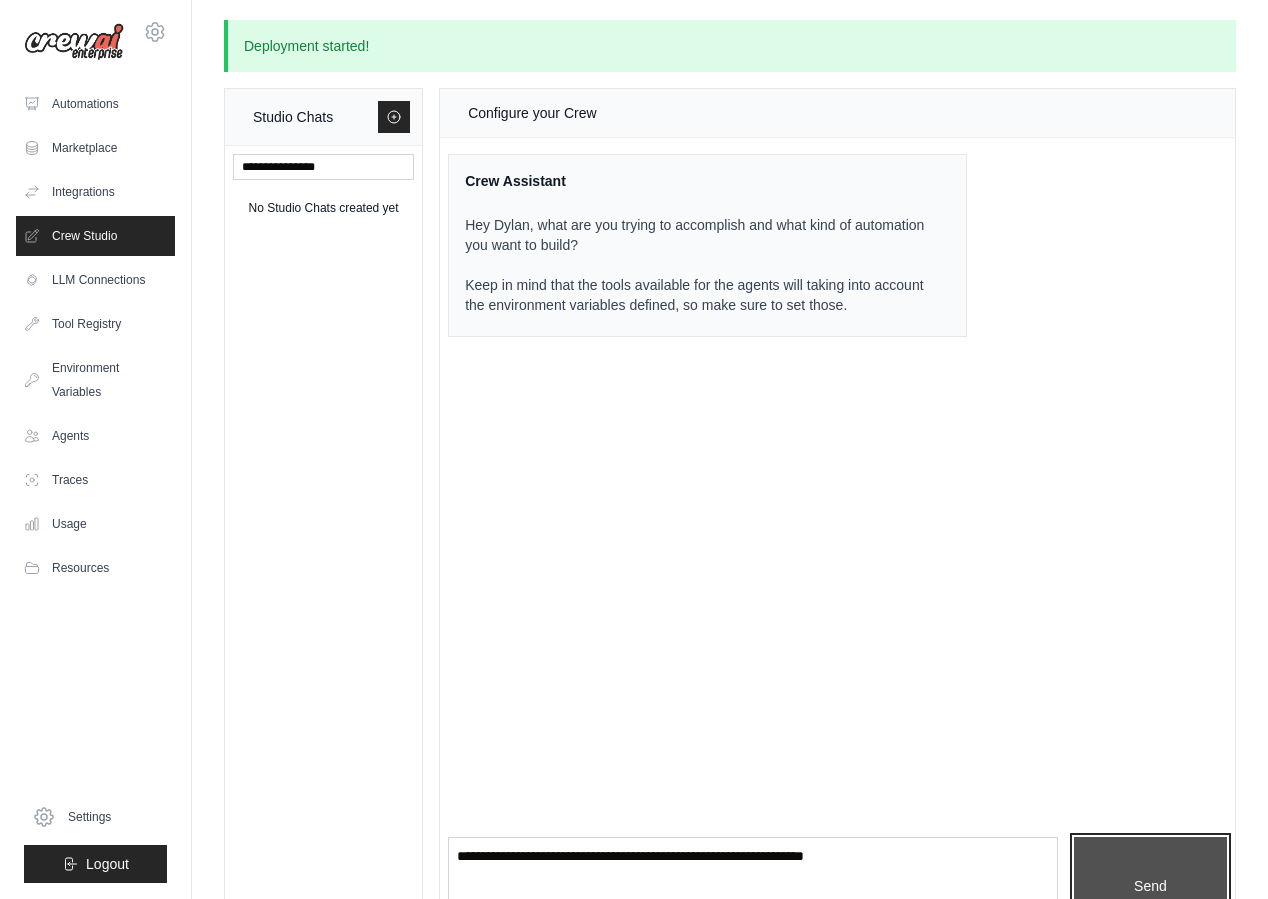 click on "Send" at bounding box center (1150, 886) 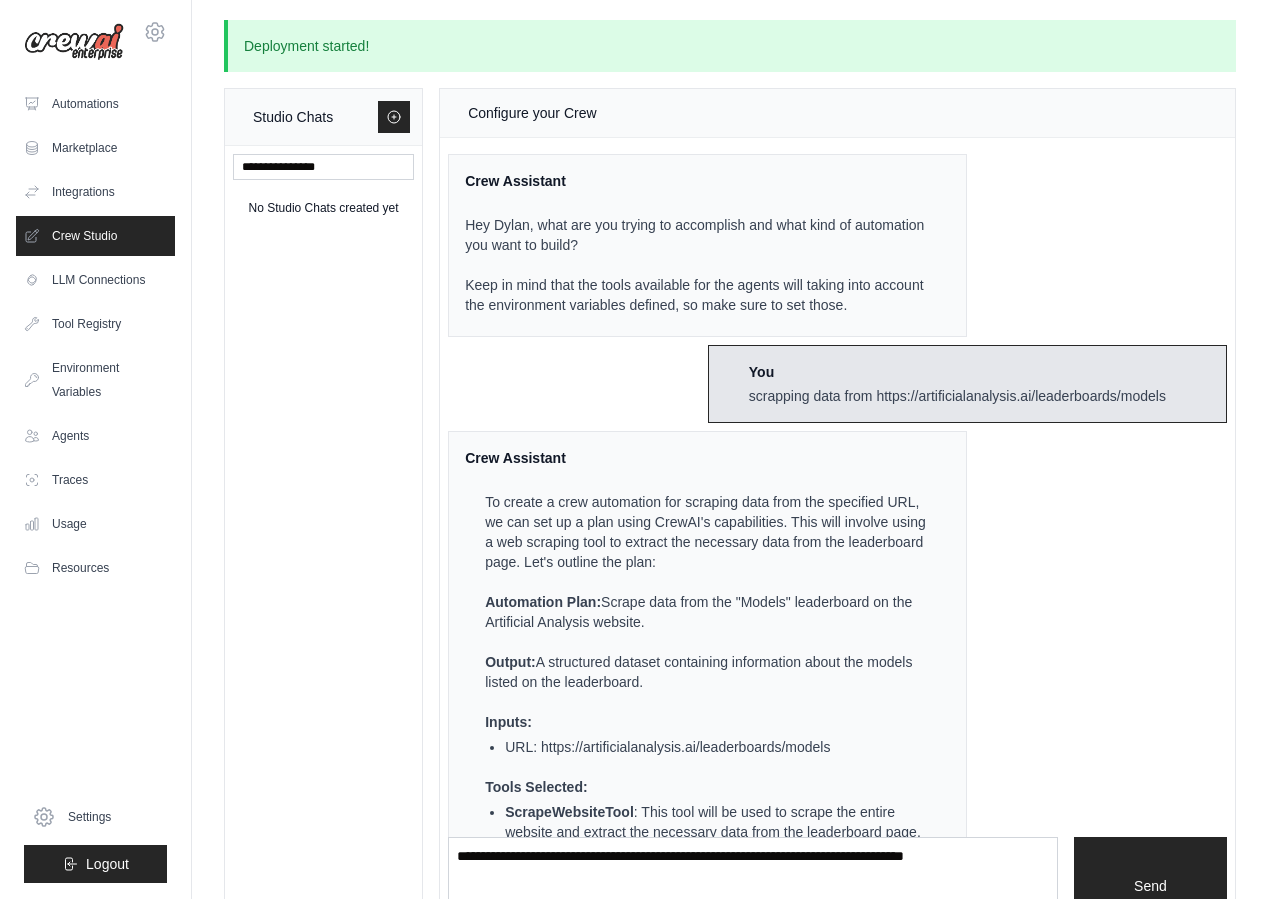 scroll, scrollTop: 293, scrollLeft: 0, axis: vertical 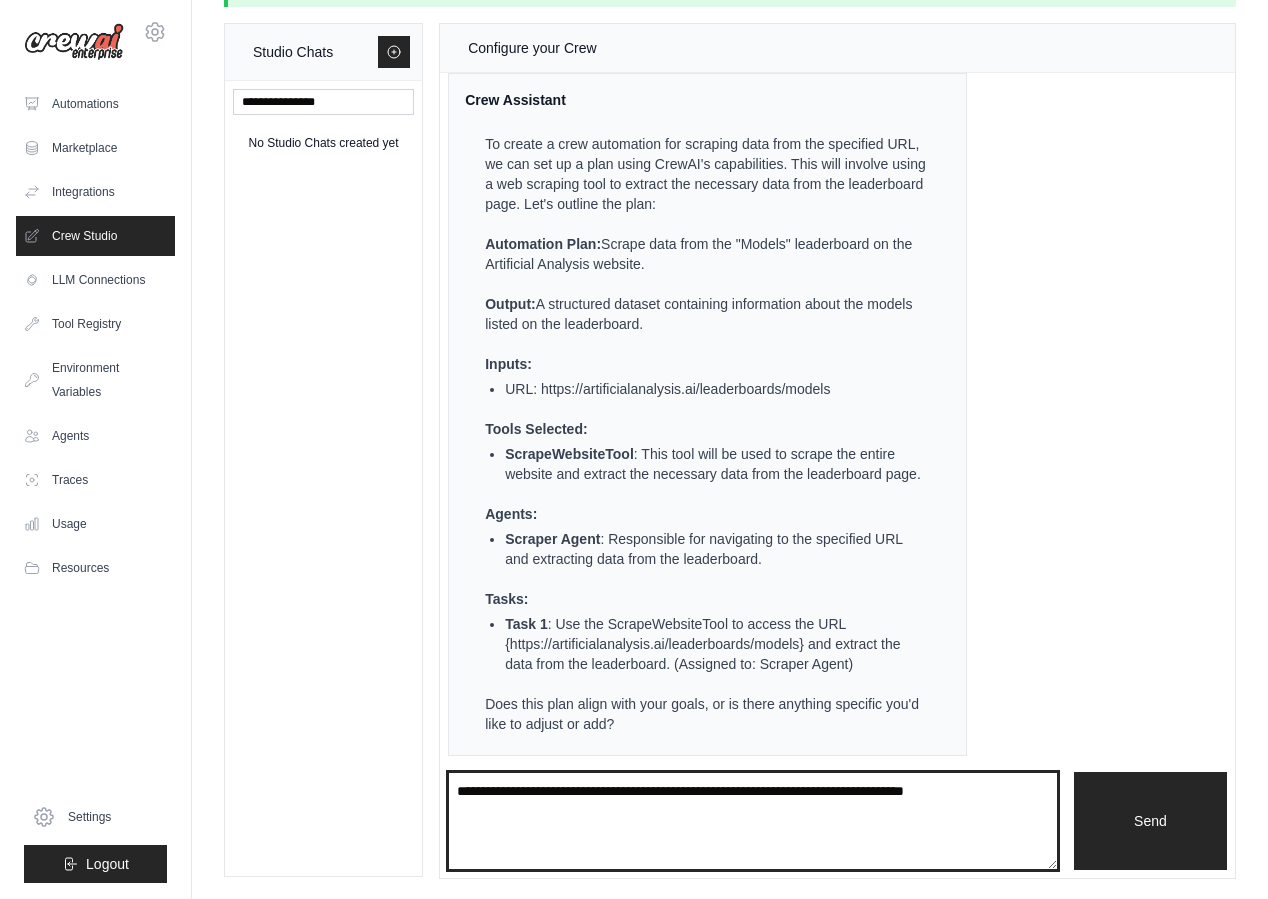 click at bounding box center [753, 821] 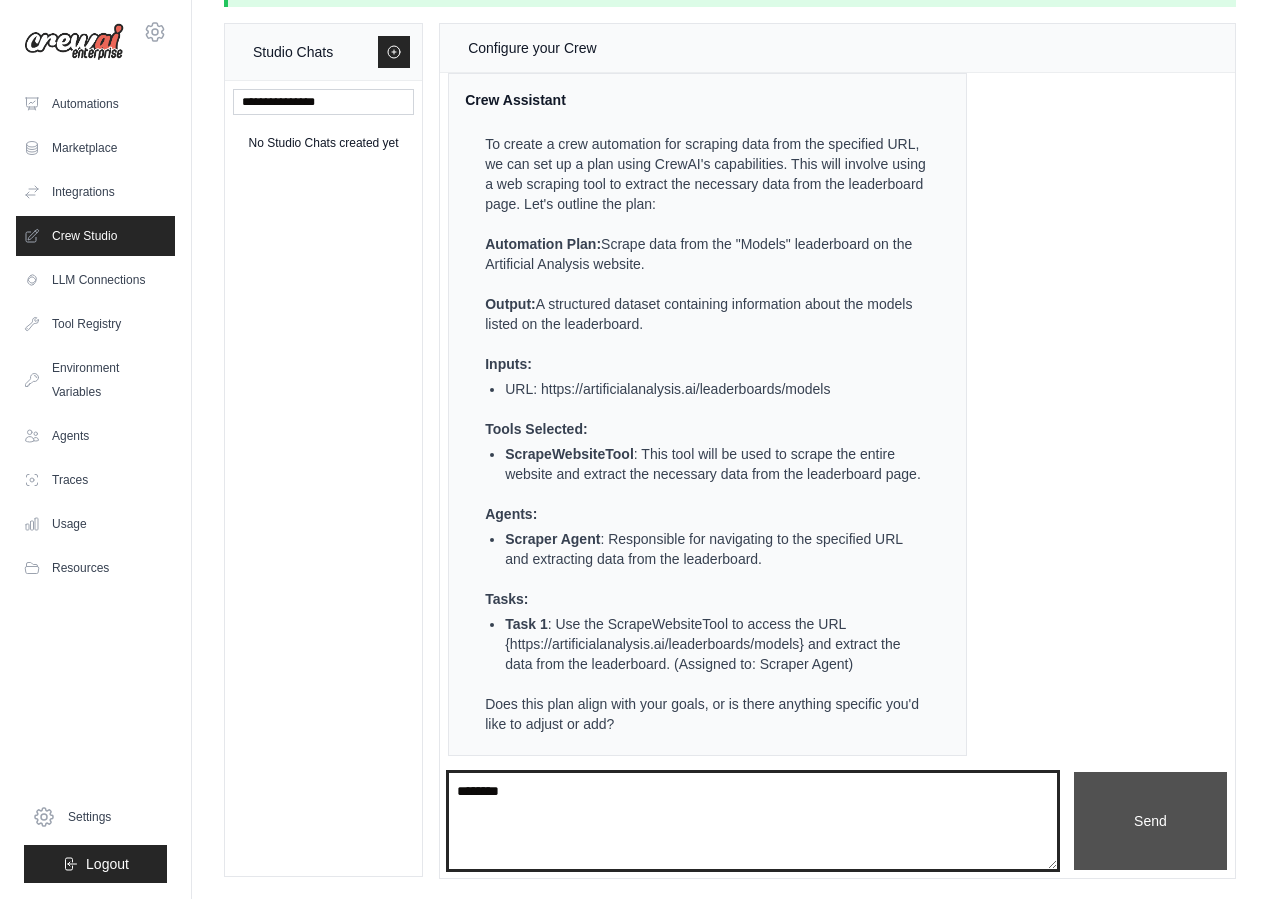 type on "********" 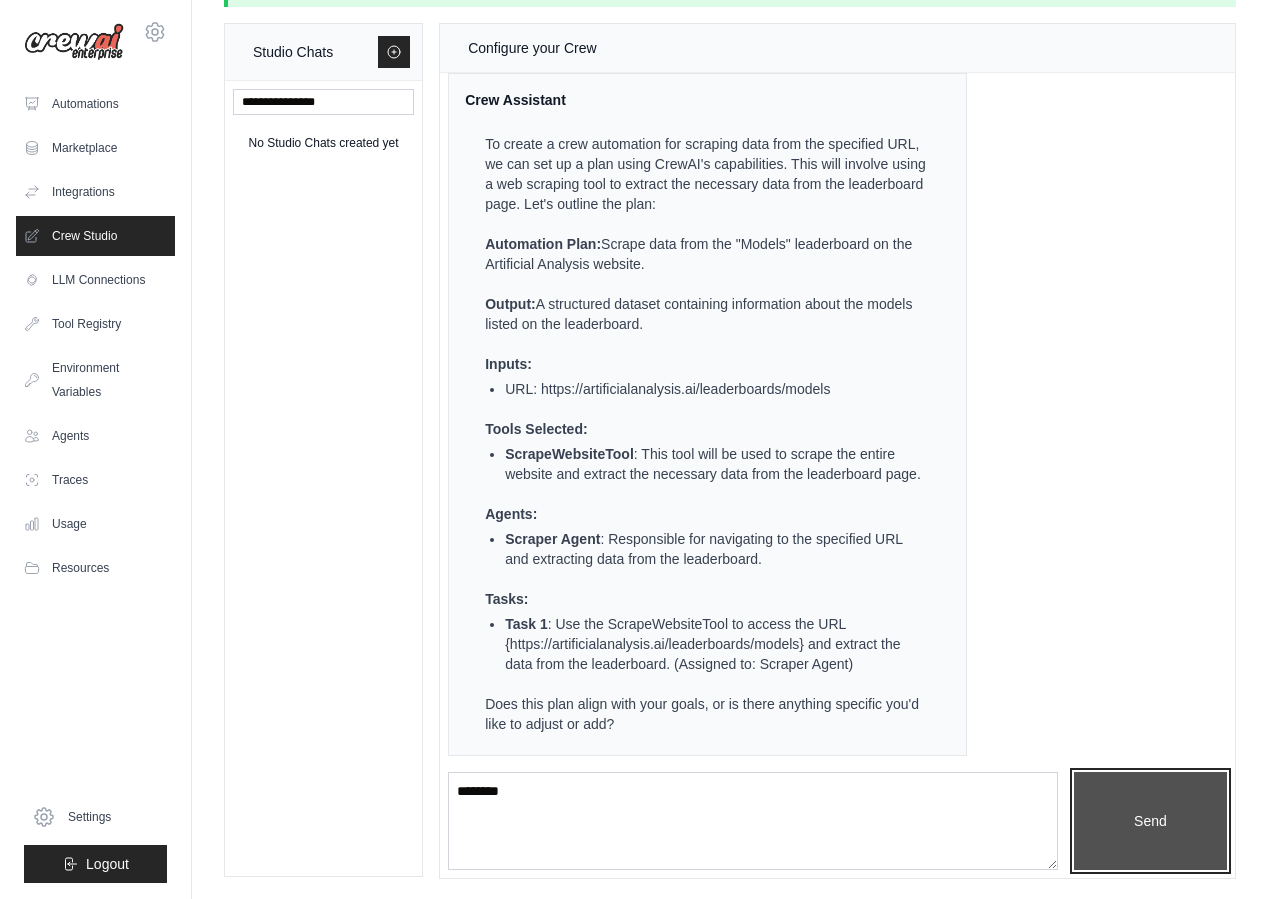 click on "Send" at bounding box center (1150, 821) 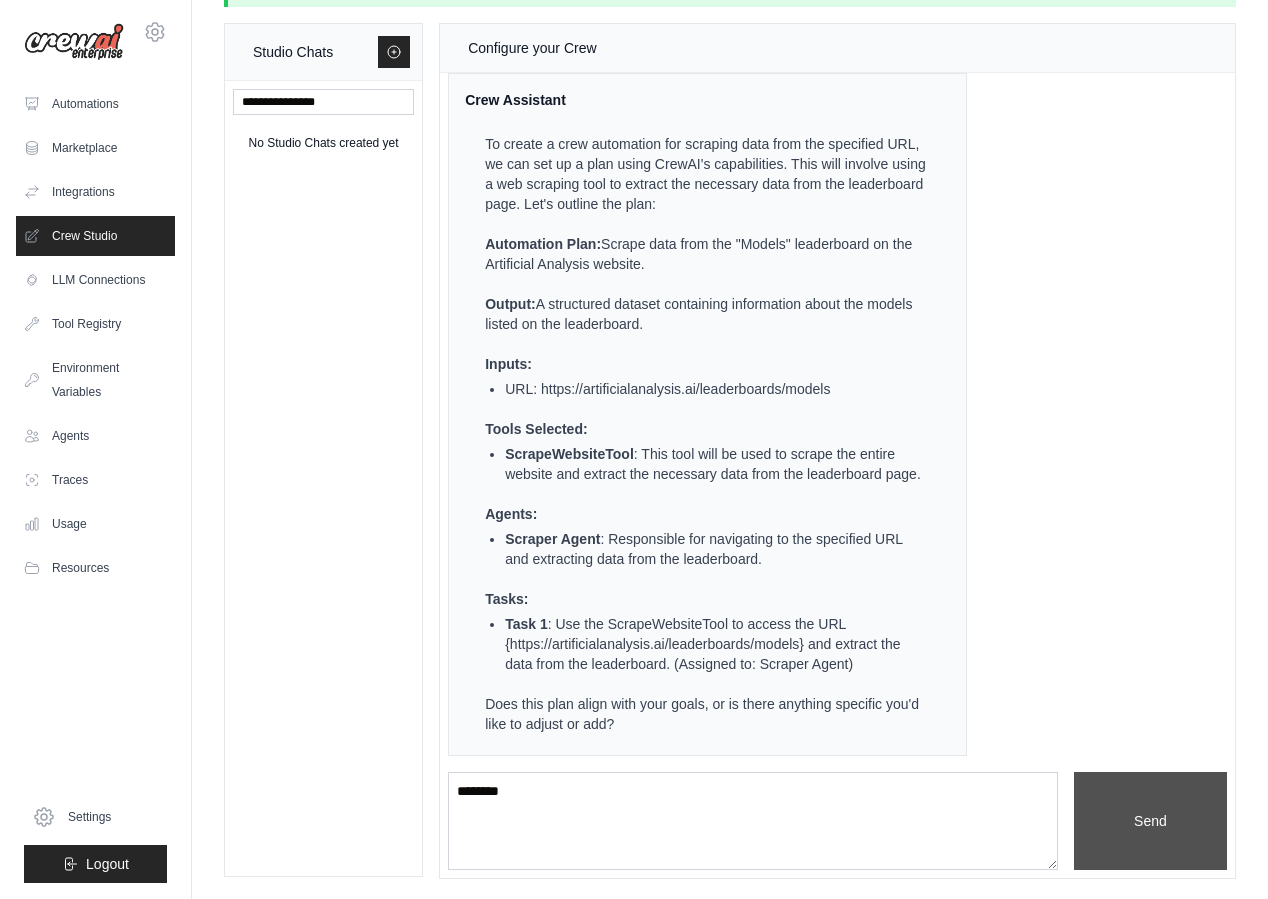 type 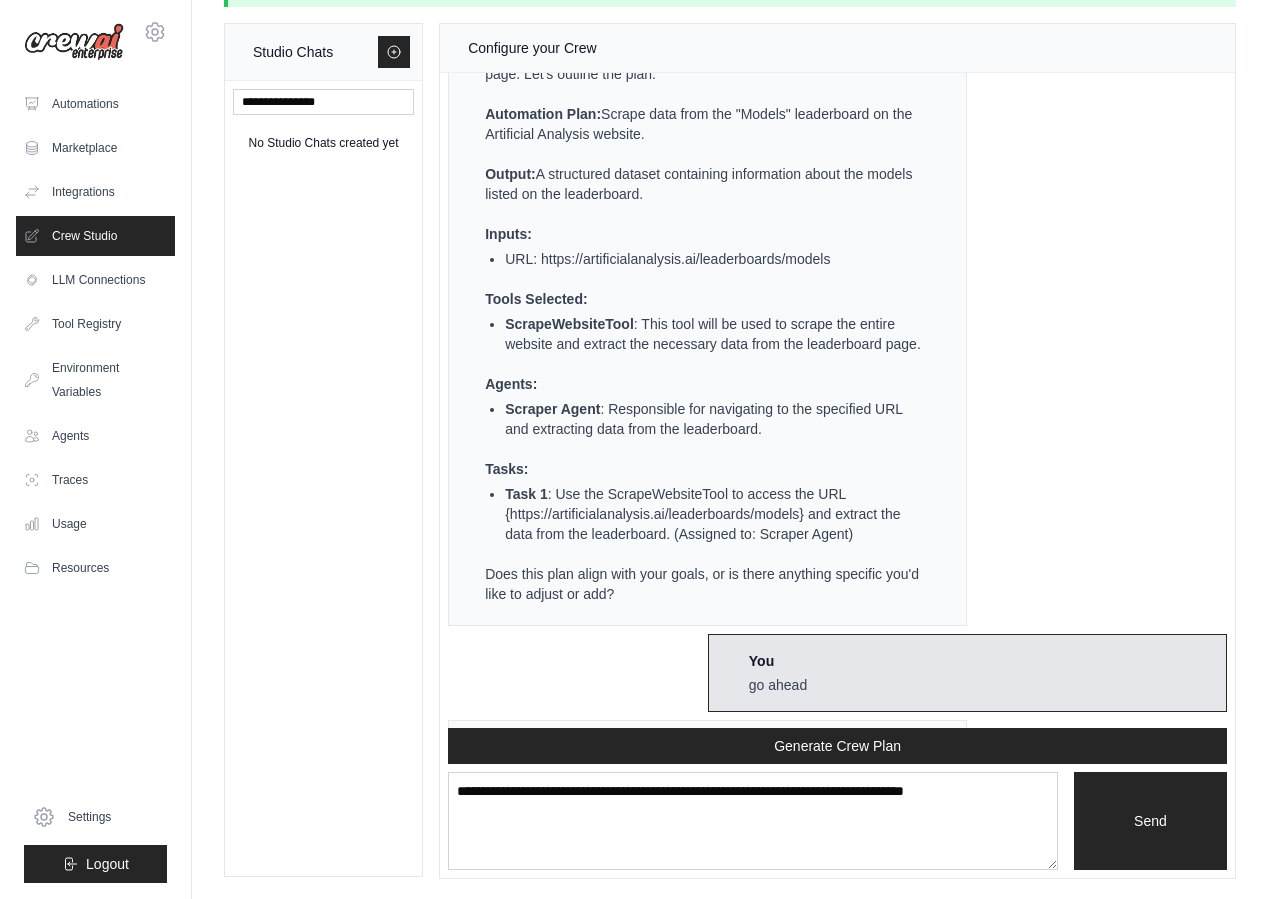 scroll, scrollTop: 1234, scrollLeft: 0, axis: vertical 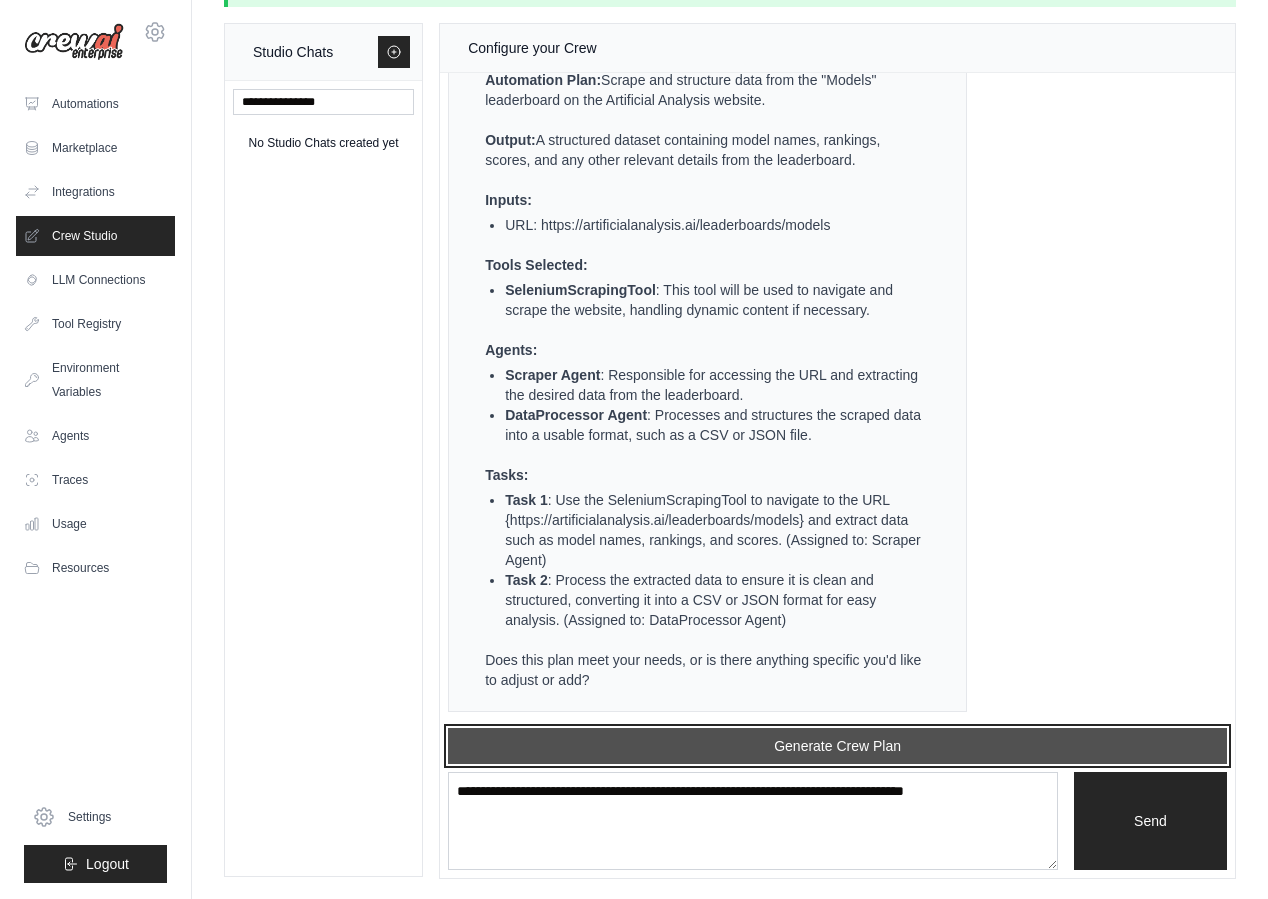 click on "Generate Crew Plan" at bounding box center [837, 746] 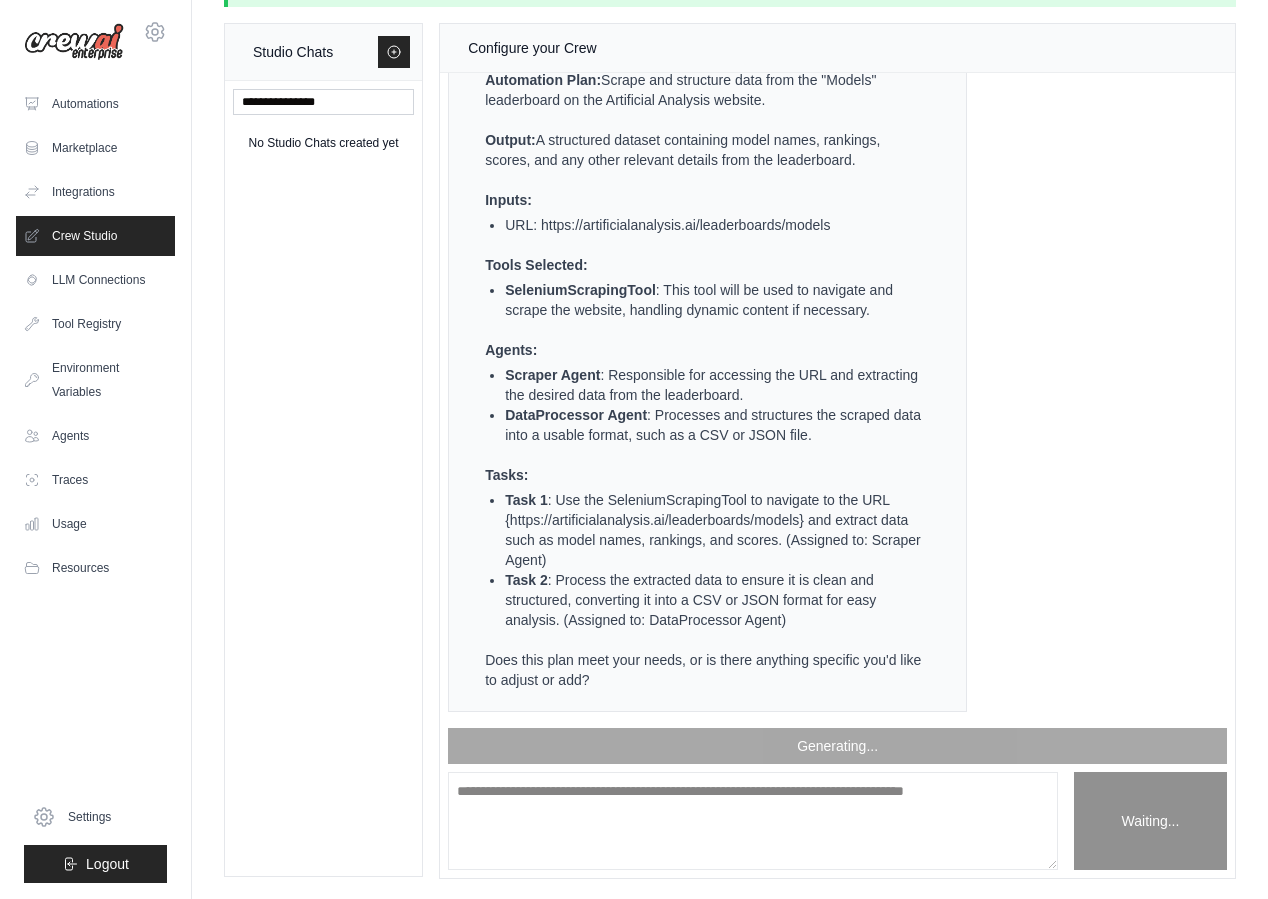 scroll, scrollTop: 0, scrollLeft: 0, axis: both 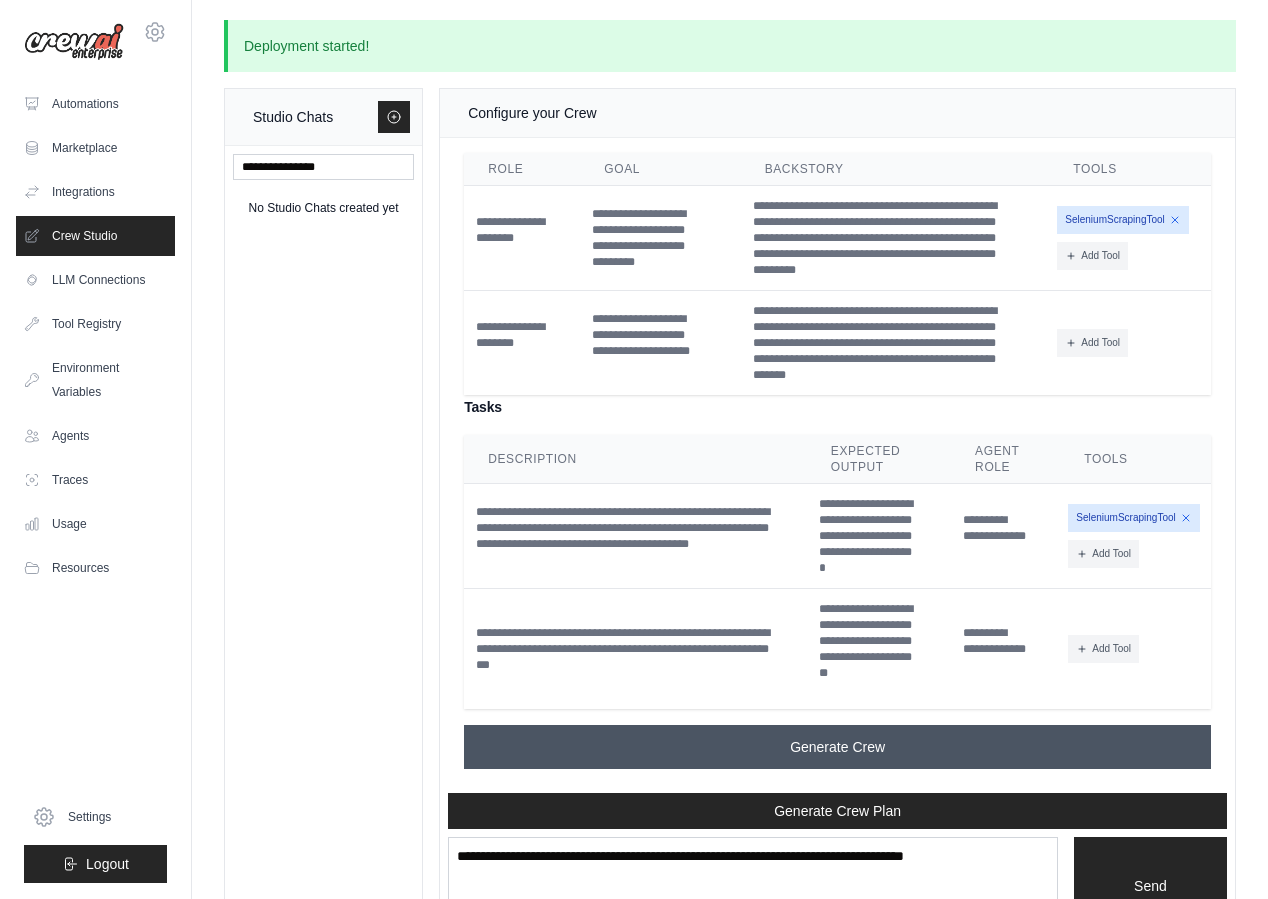 click on "Generate Crew" at bounding box center [837, 747] 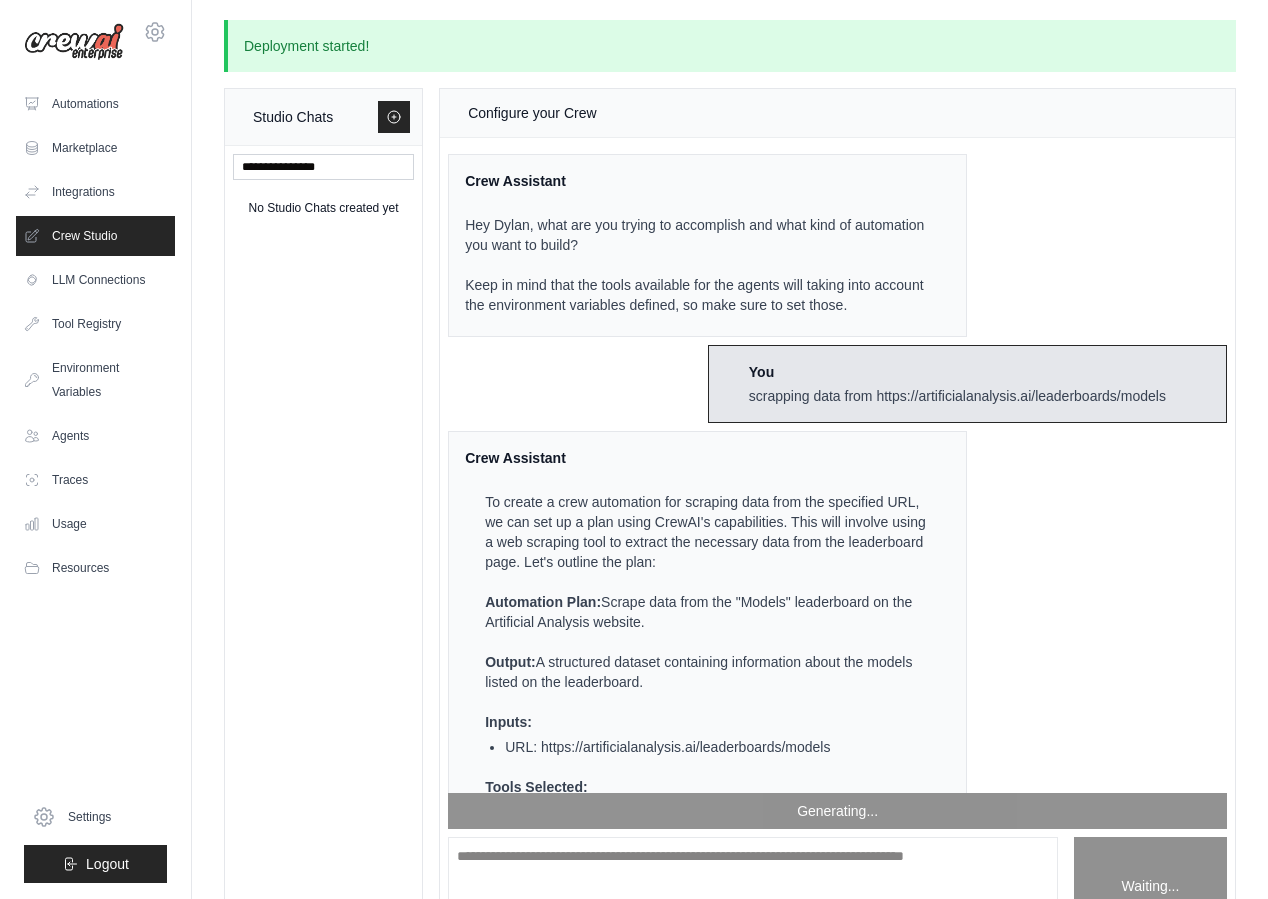 scroll, scrollTop: 870, scrollLeft: 0, axis: vertical 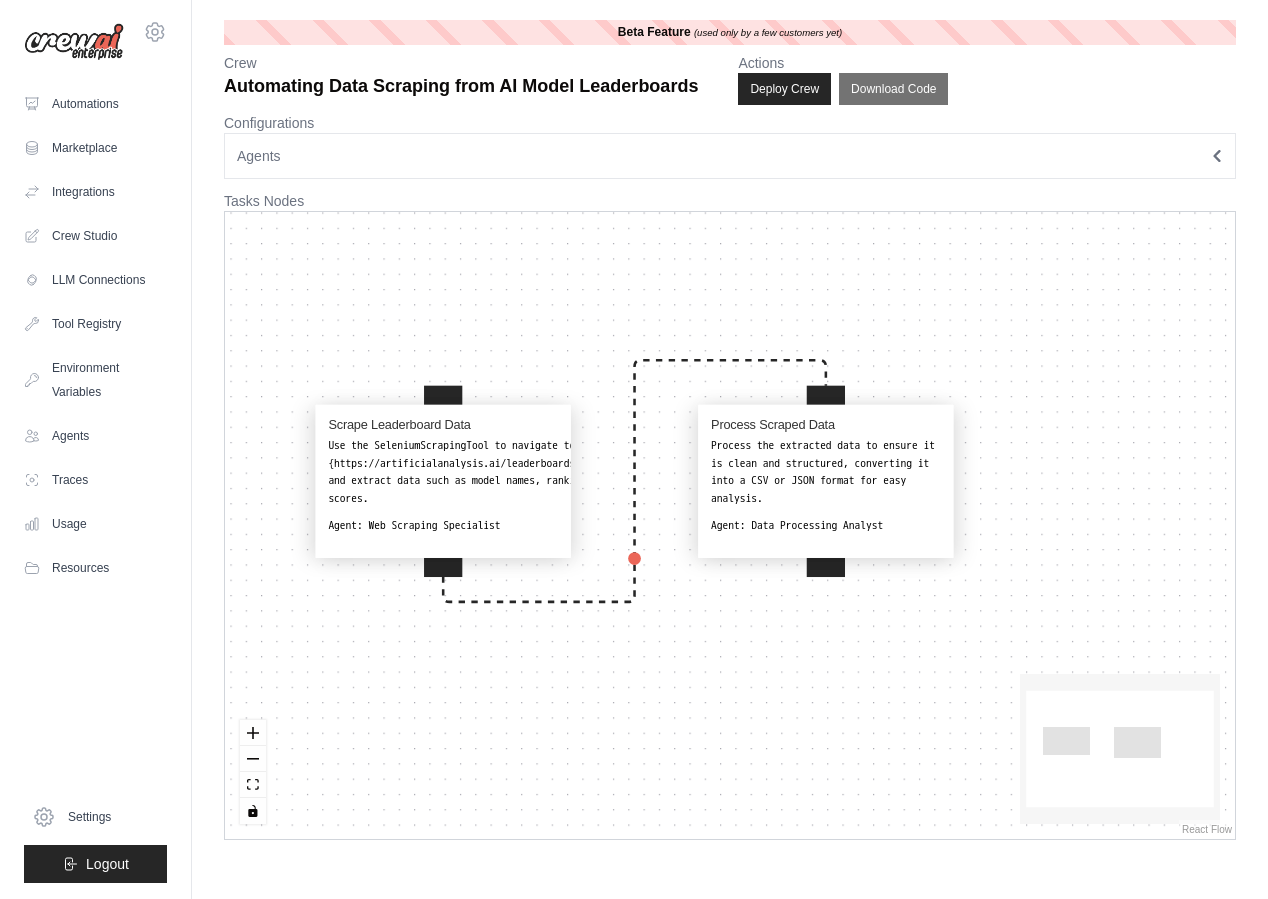 drag, startPoint x: 846, startPoint y: 667, endPoint x: 661, endPoint y: 668, distance: 185.0027 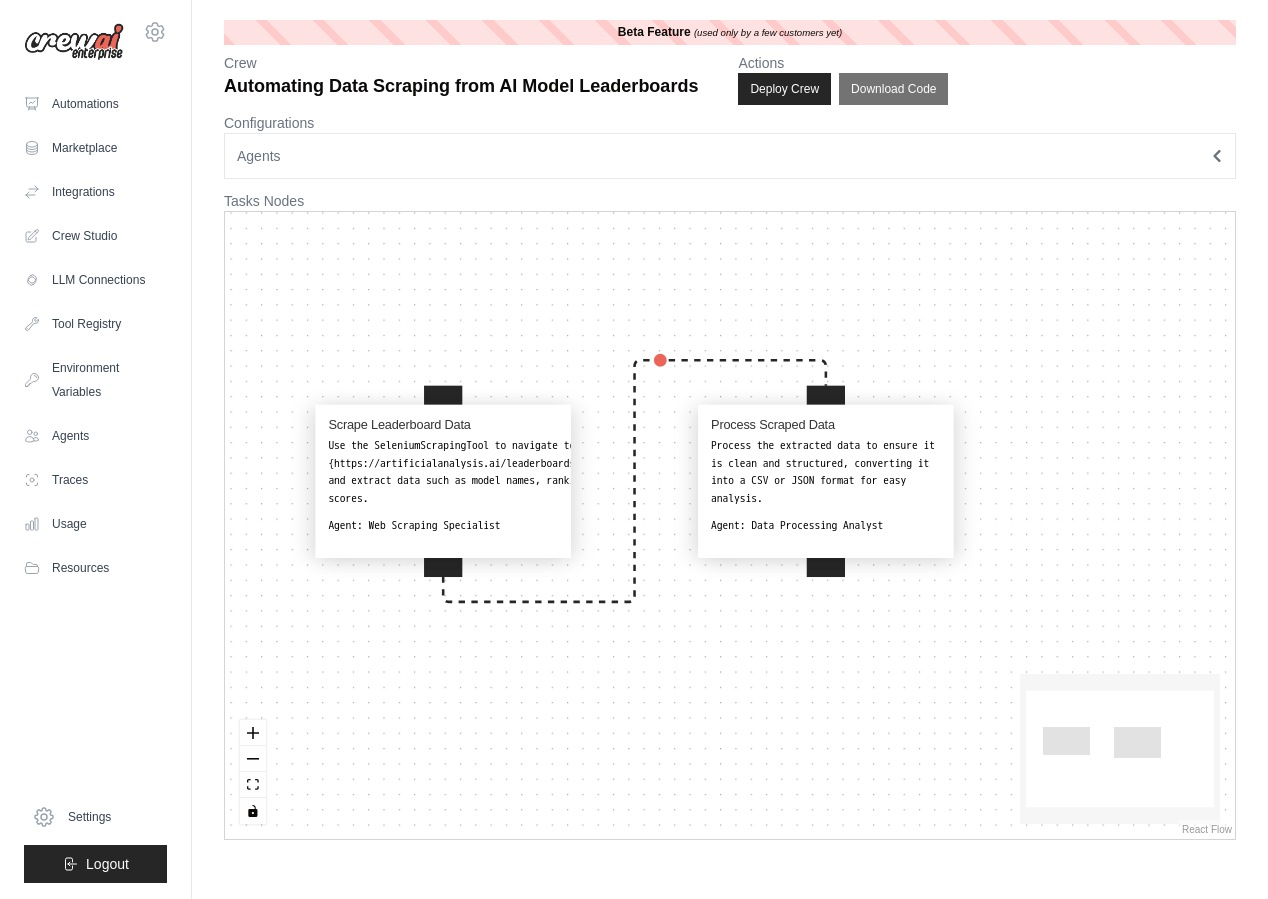 click on "Scrape Leaderboard Data Use the SeleniumScrapingTool to navigate to the URL {https://artificialanalysis.ai/leaderboards/models} and extract data such as model names, rankings, and scores. Agent:   Web Scraping Specialist Process Scraped Data Process the extracted data to ensure it is clean and structured, converting it into a CSV or JSON format for easy analysis. Agent:   Data Processing Analyst" at bounding box center (730, 525) 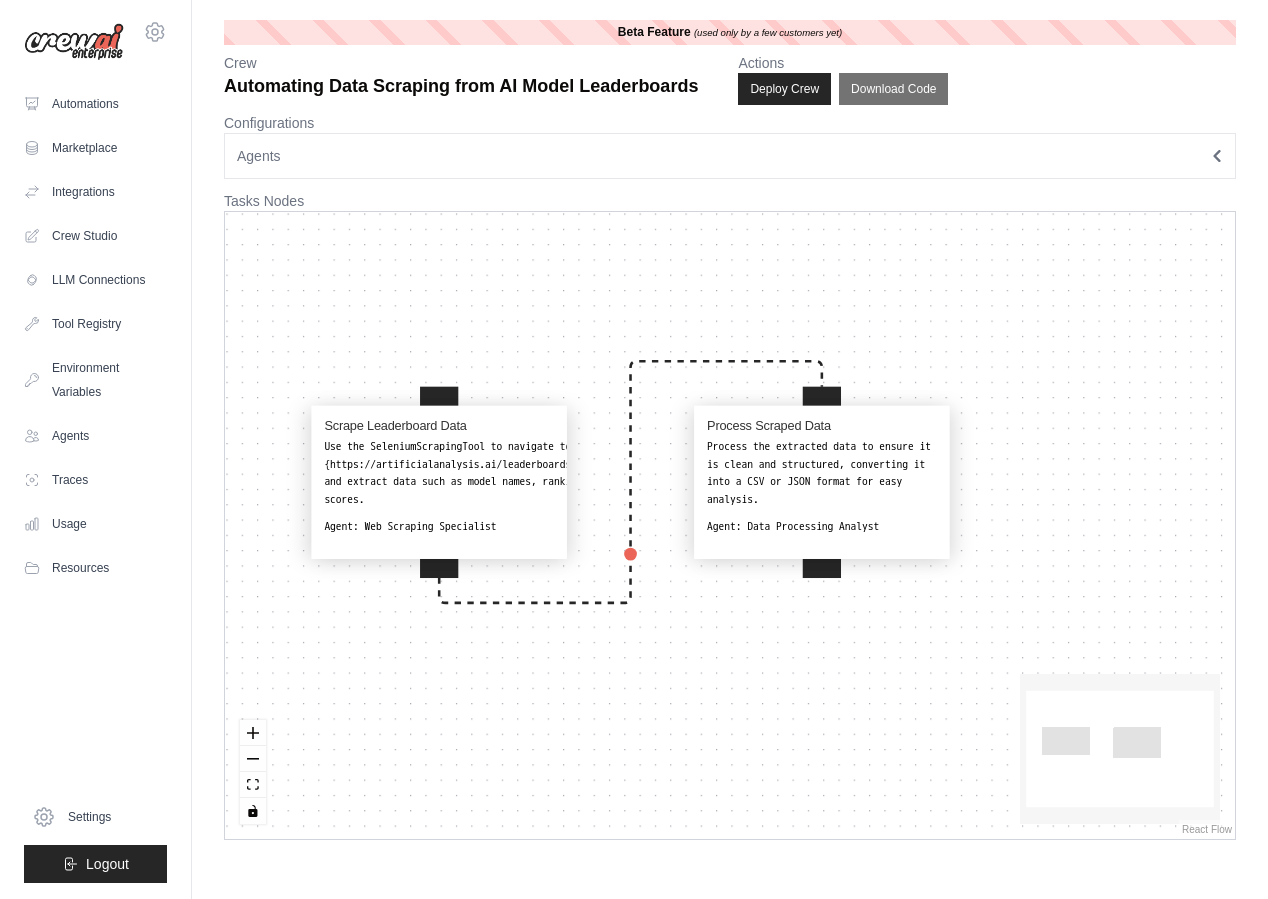 click on "Use the SeleniumScrapingTool to navigate to the URL {https://artificialanalysis.ai/leaderboards/models} and extract data such as model names, rankings, and scores." at bounding box center (470, 473) 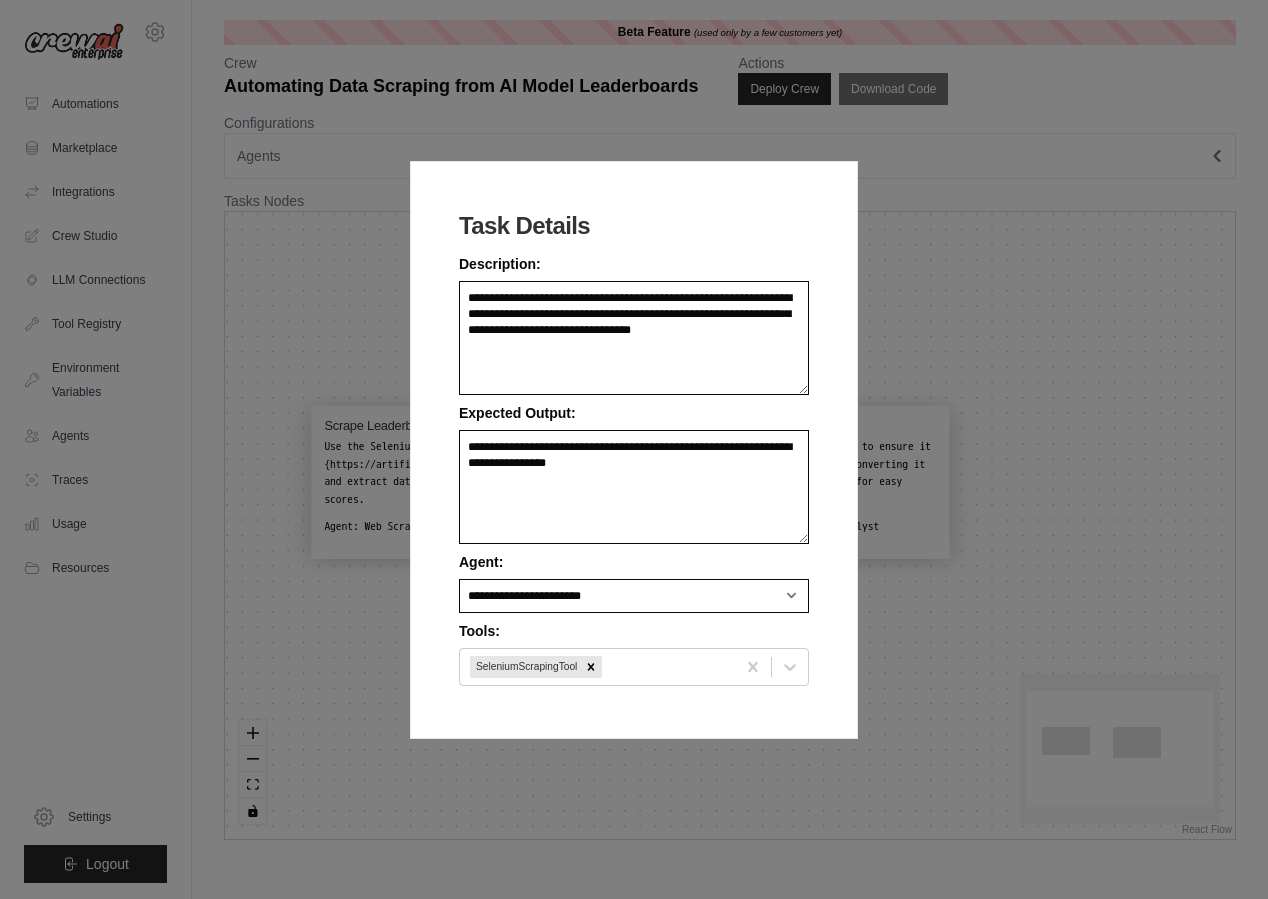 click on "**********" at bounding box center (634, 449) 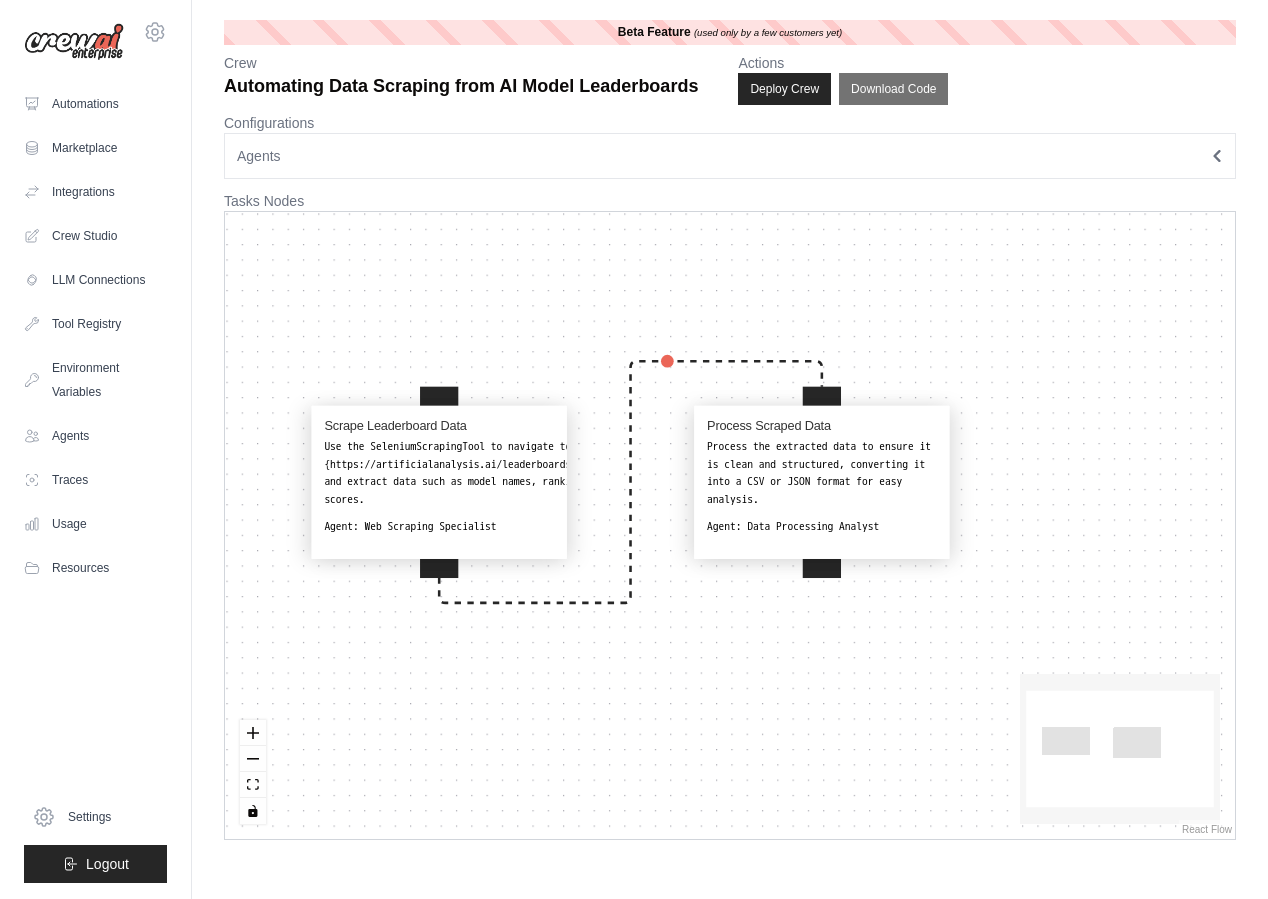 click on "Process the extracted data to ensure it is clean and structured, converting it into a CSV or JSON format for easy analysis." at bounding box center [822, 473] 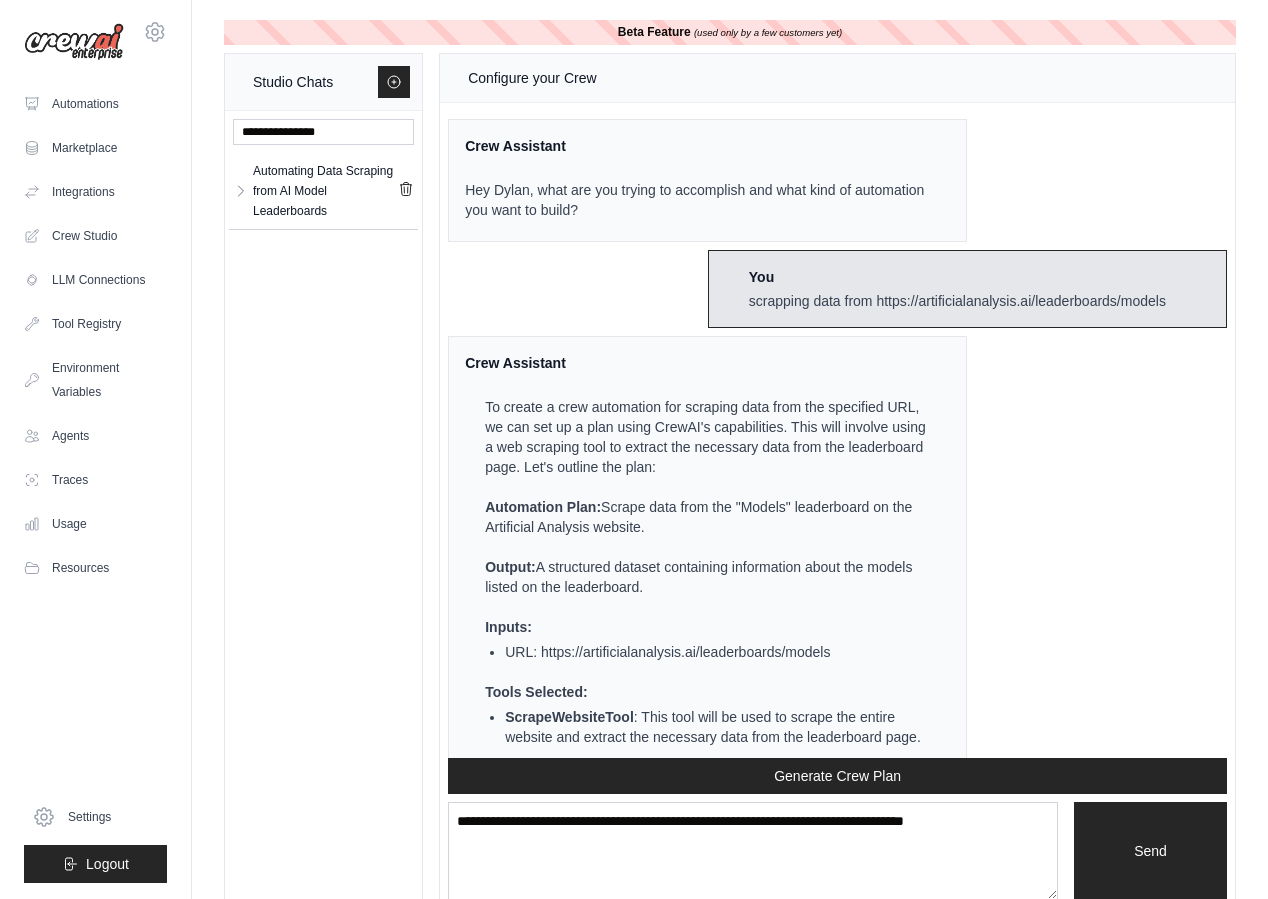 scroll, scrollTop: 29, scrollLeft: 0, axis: vertical 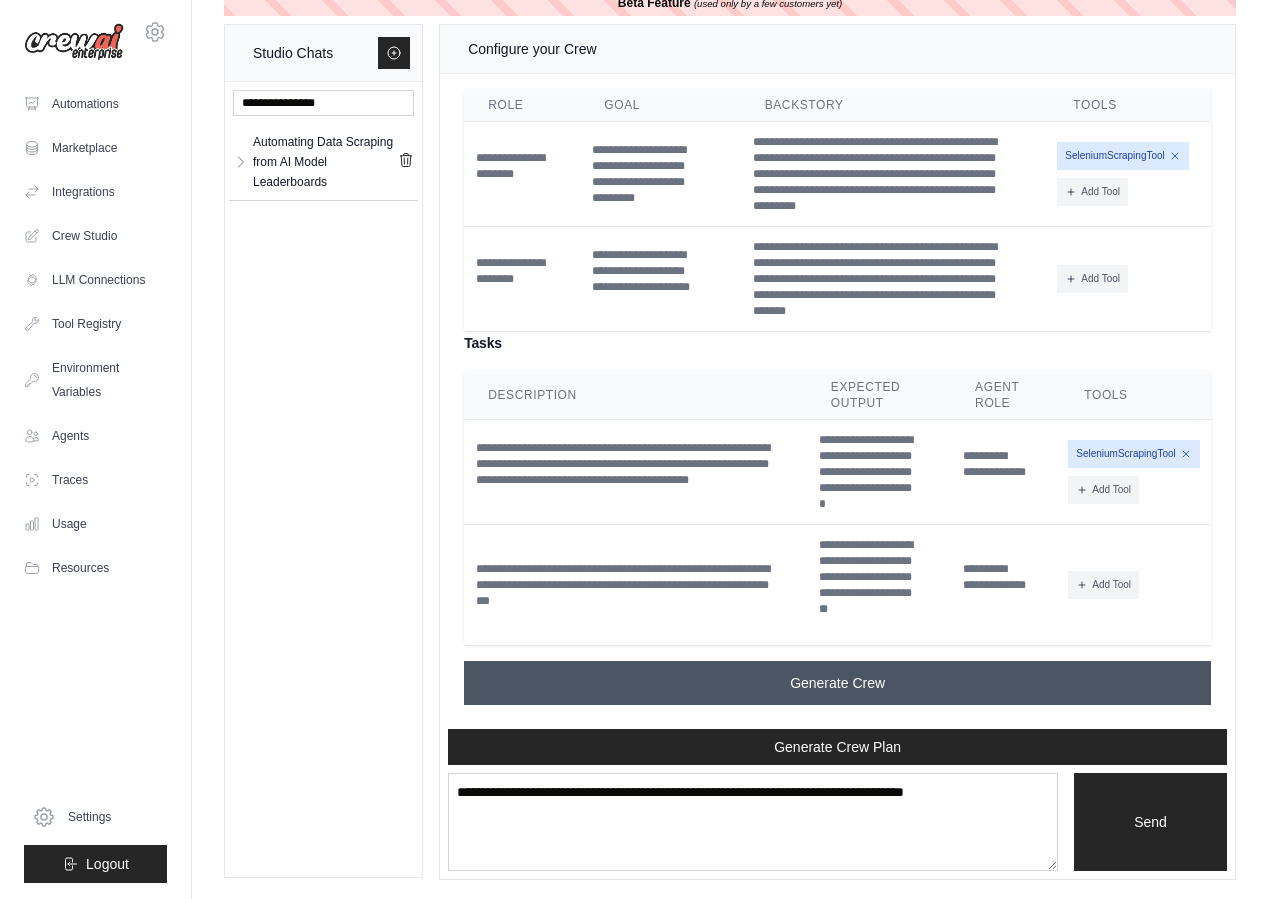 click on "Generate Crew" at bounding box center (837, 683) 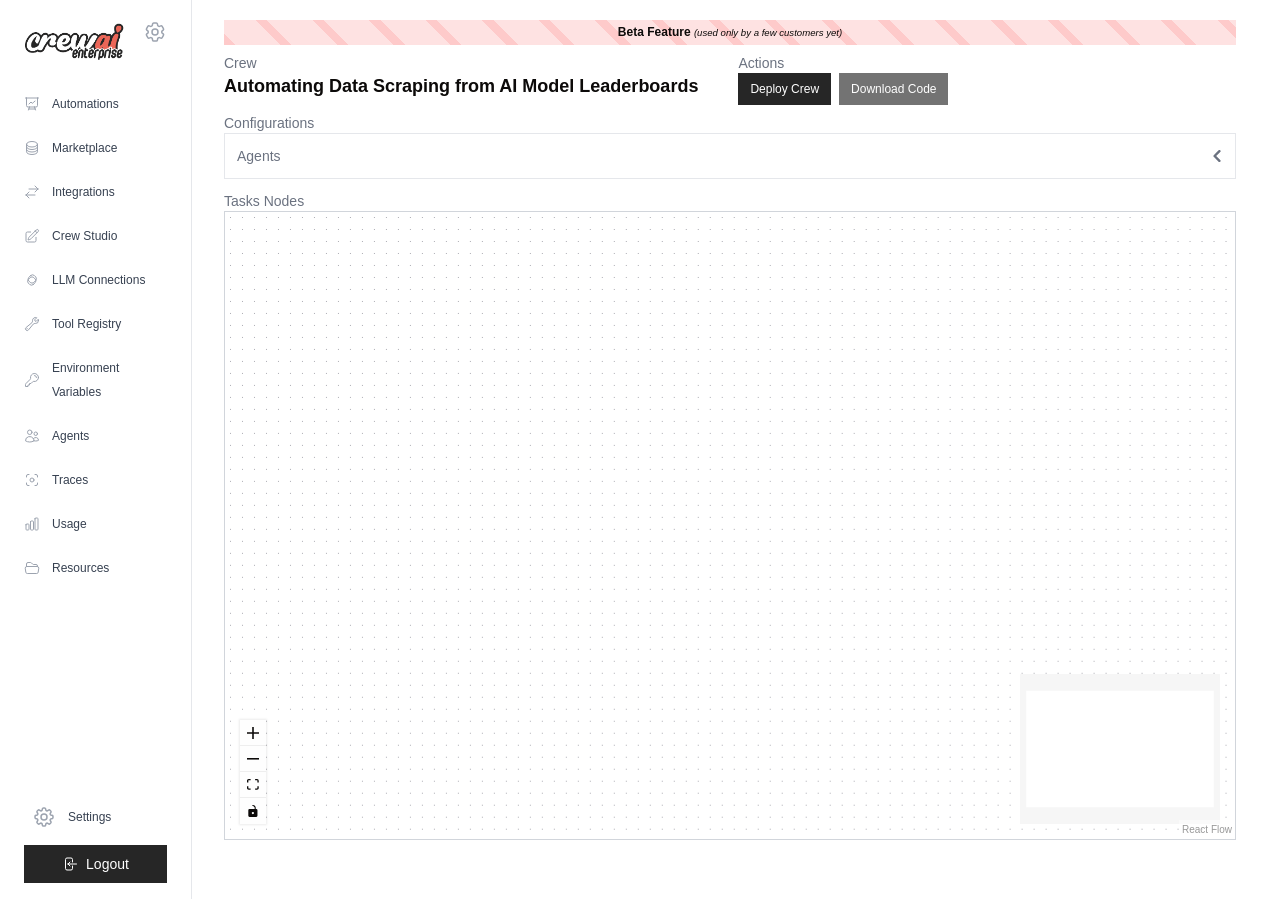 scroll, scrollTop: 0, scrollLeft: 0, axis: both 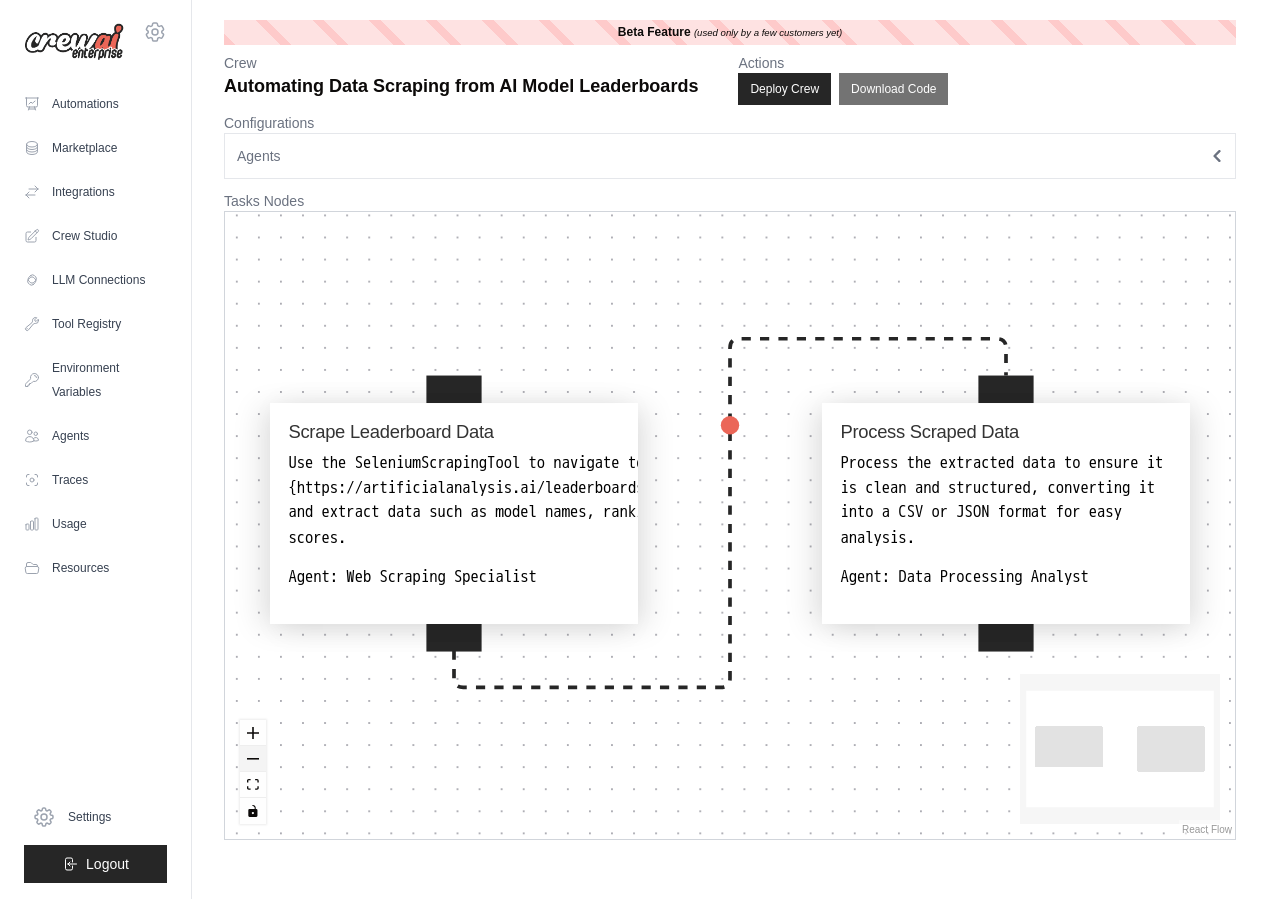 click at bounding box center [253, 759] 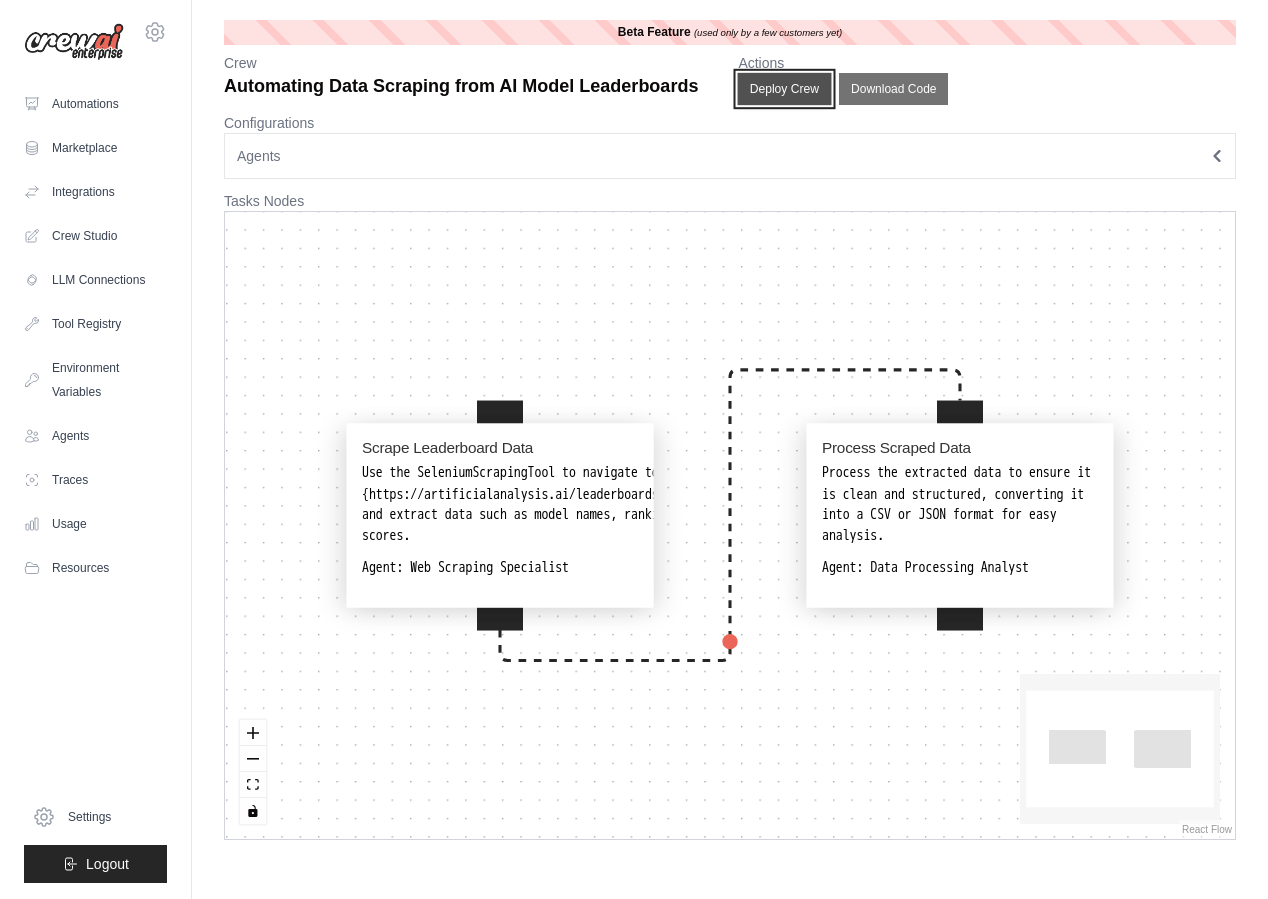 click on "Deploy Crew" at bounding box center [785, 89] 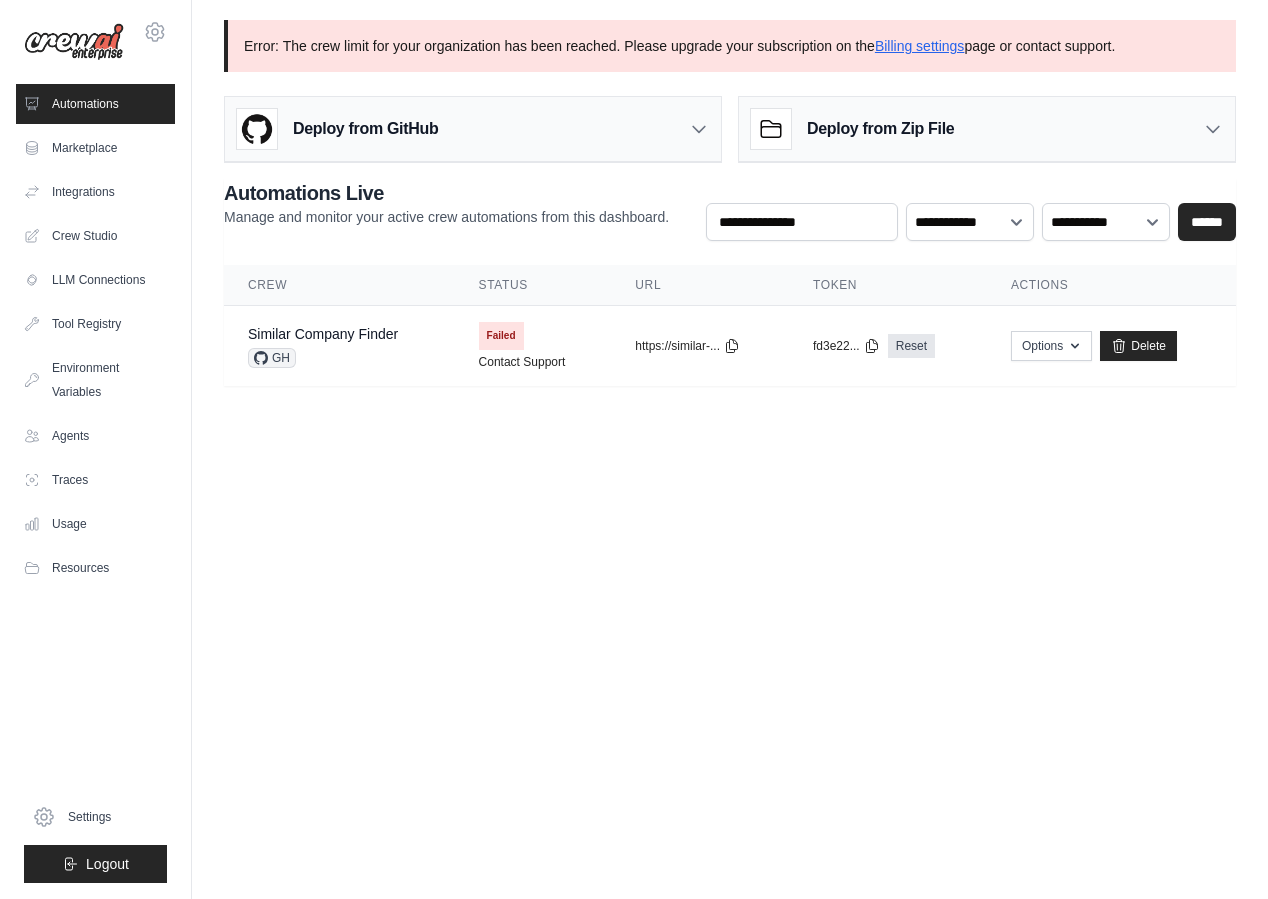 click on "Deploy from GitHub" at bounding box center [473, 129] 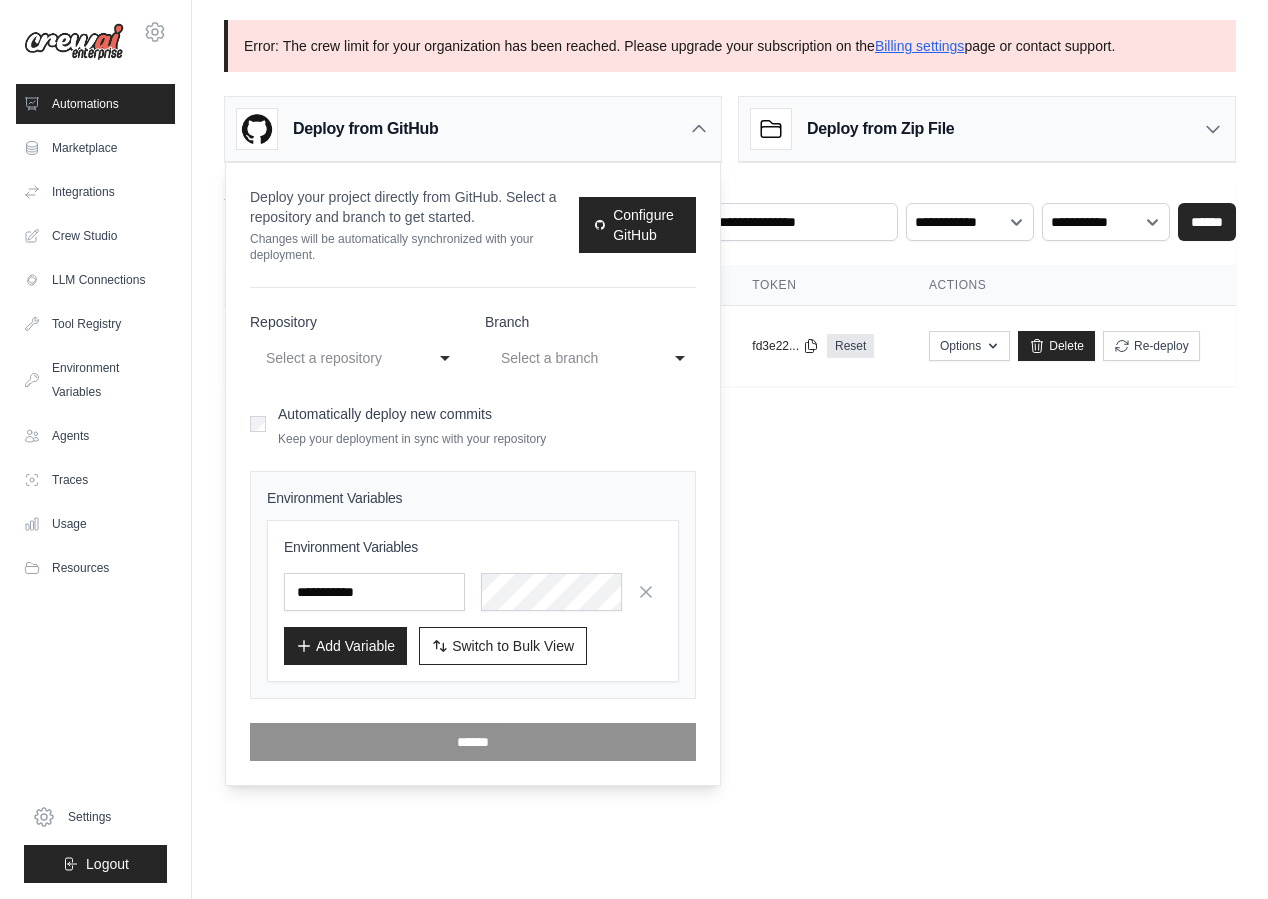 click on "**********" at bounding box center [730, 203] 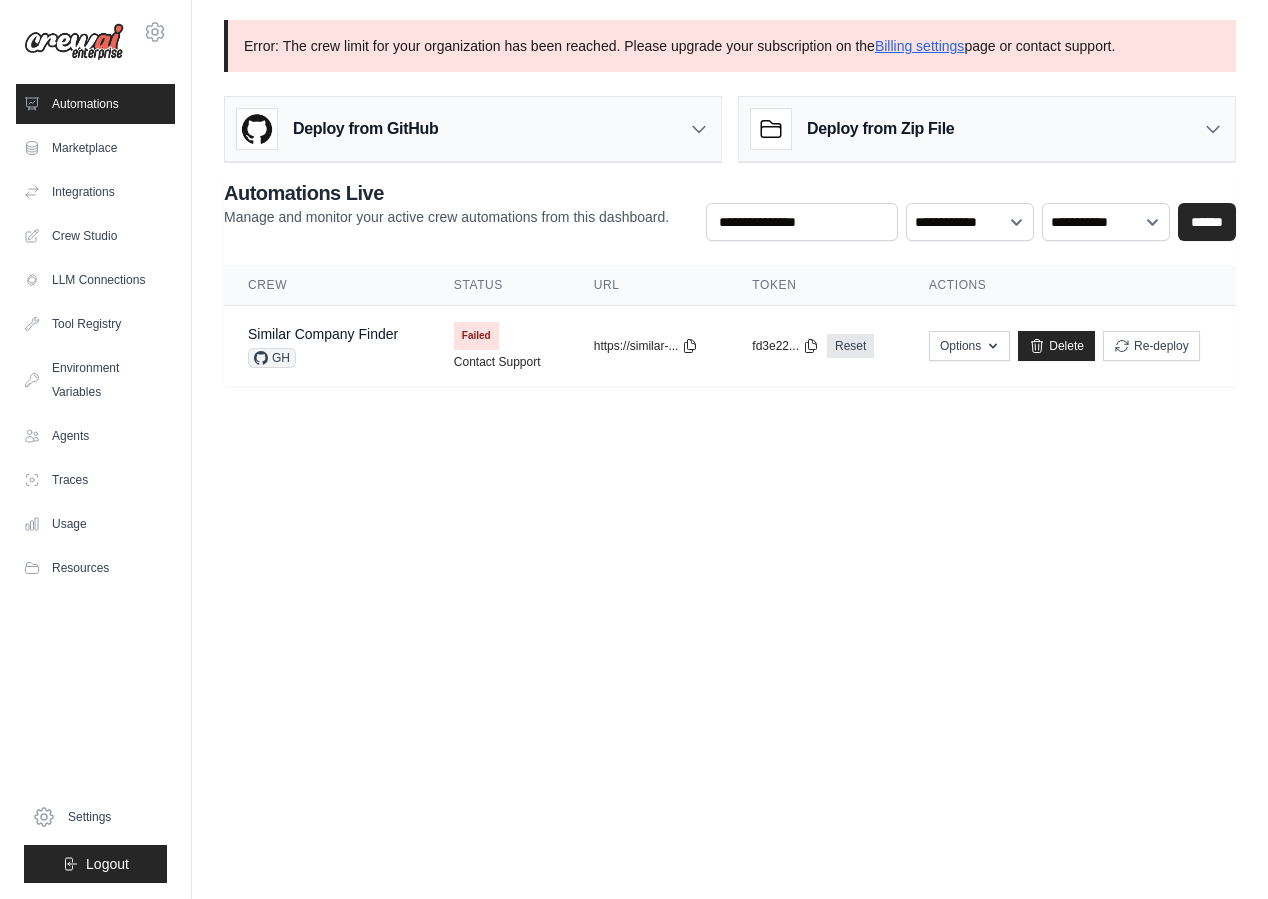 click on "Deploy from GitHub" at bounding box center (473, 129) 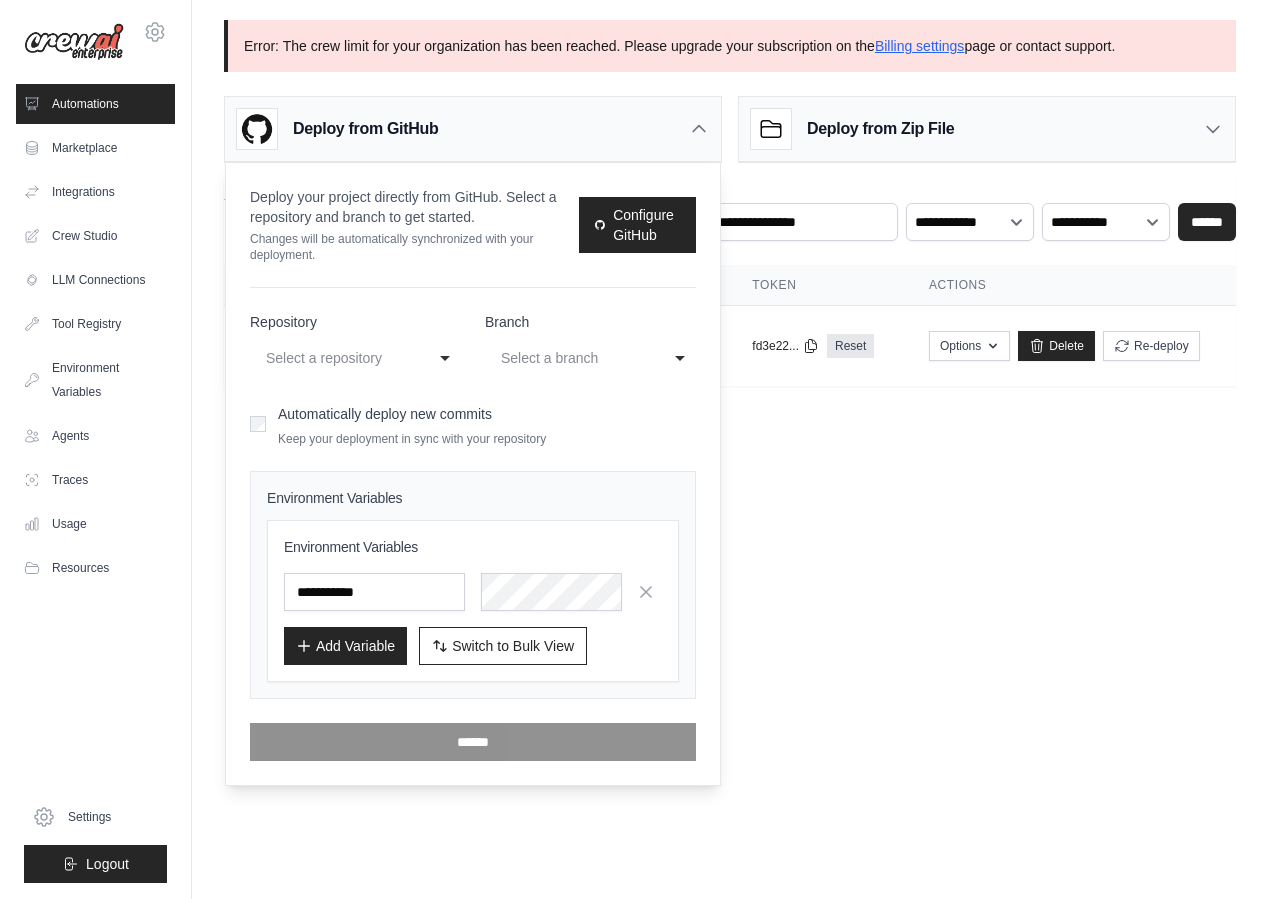 click on "Select a repository" at bounding box center (341, 358) 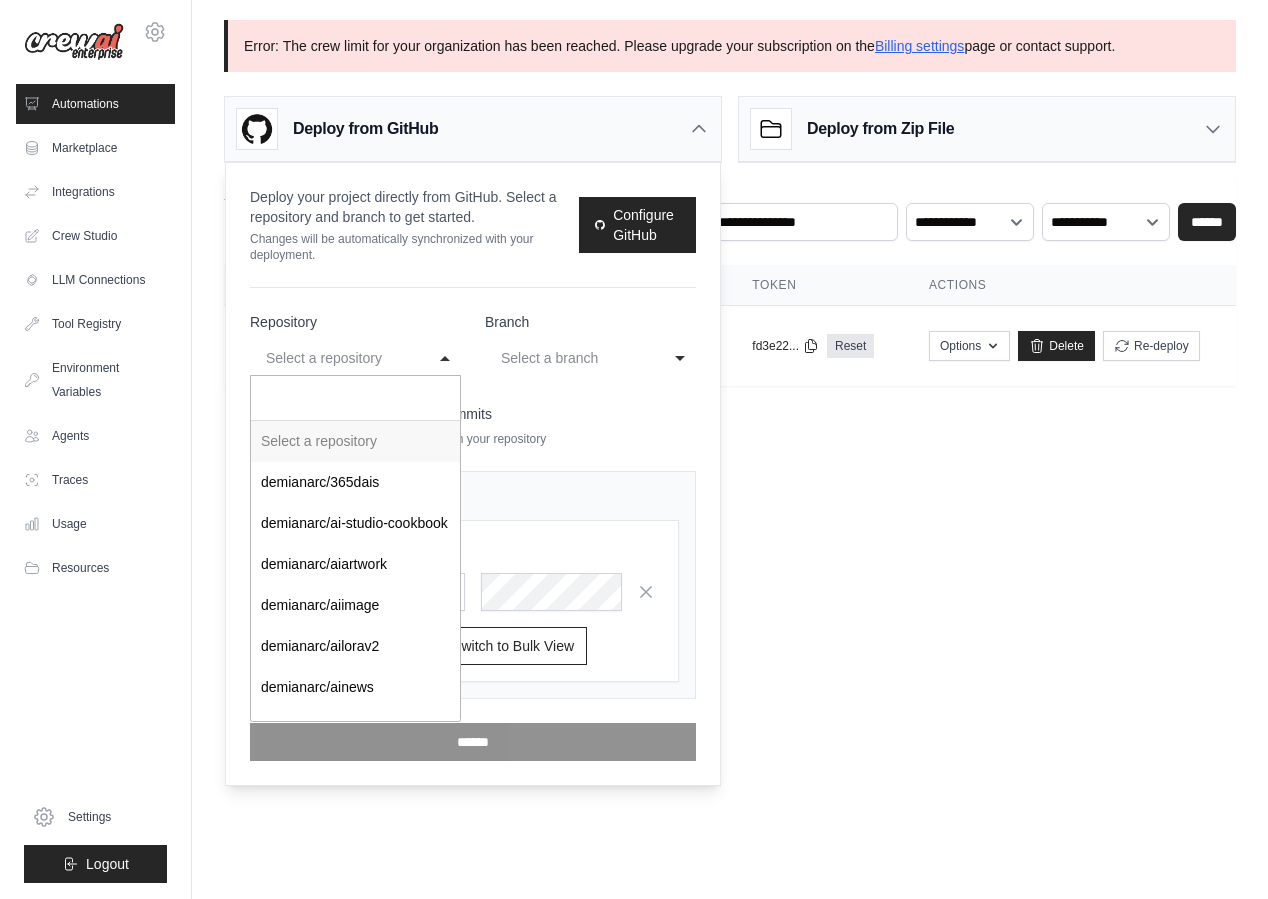click on "Select a repository" at bounding box center [335, 358] 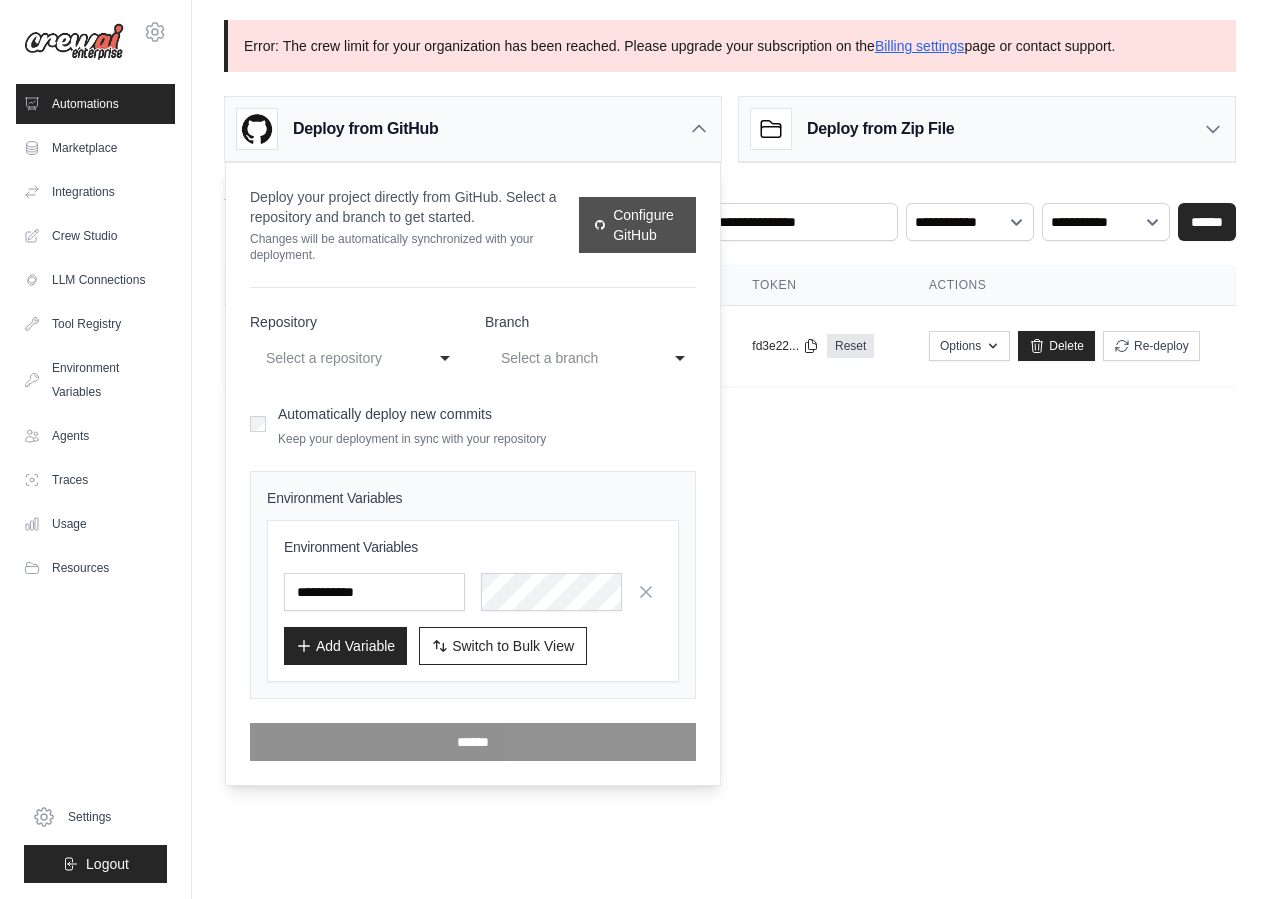 click on "Configure GitHub" at bounding box center (637, 225) 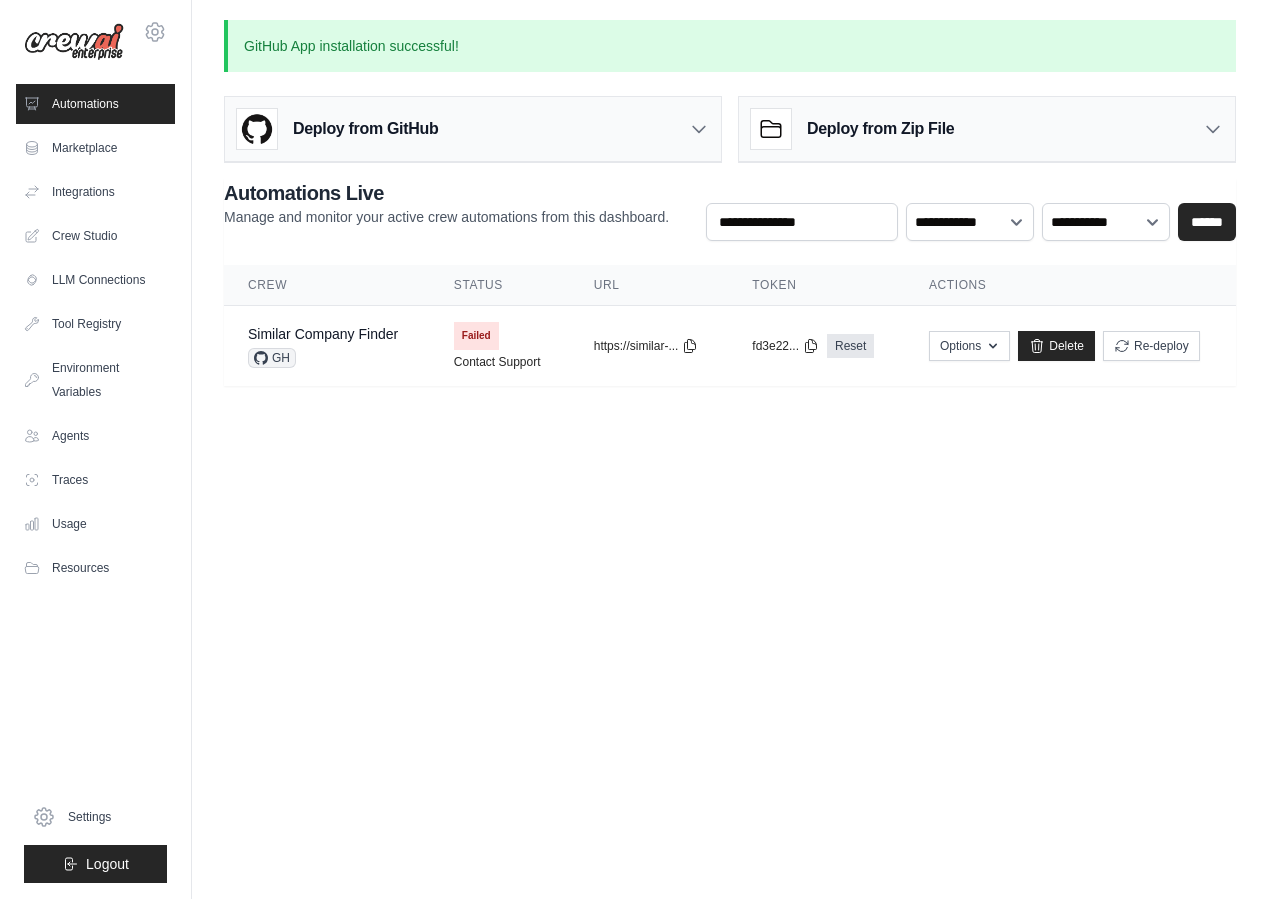 scroll, scrollTop: 0, scrollLeft: 0, axis: both 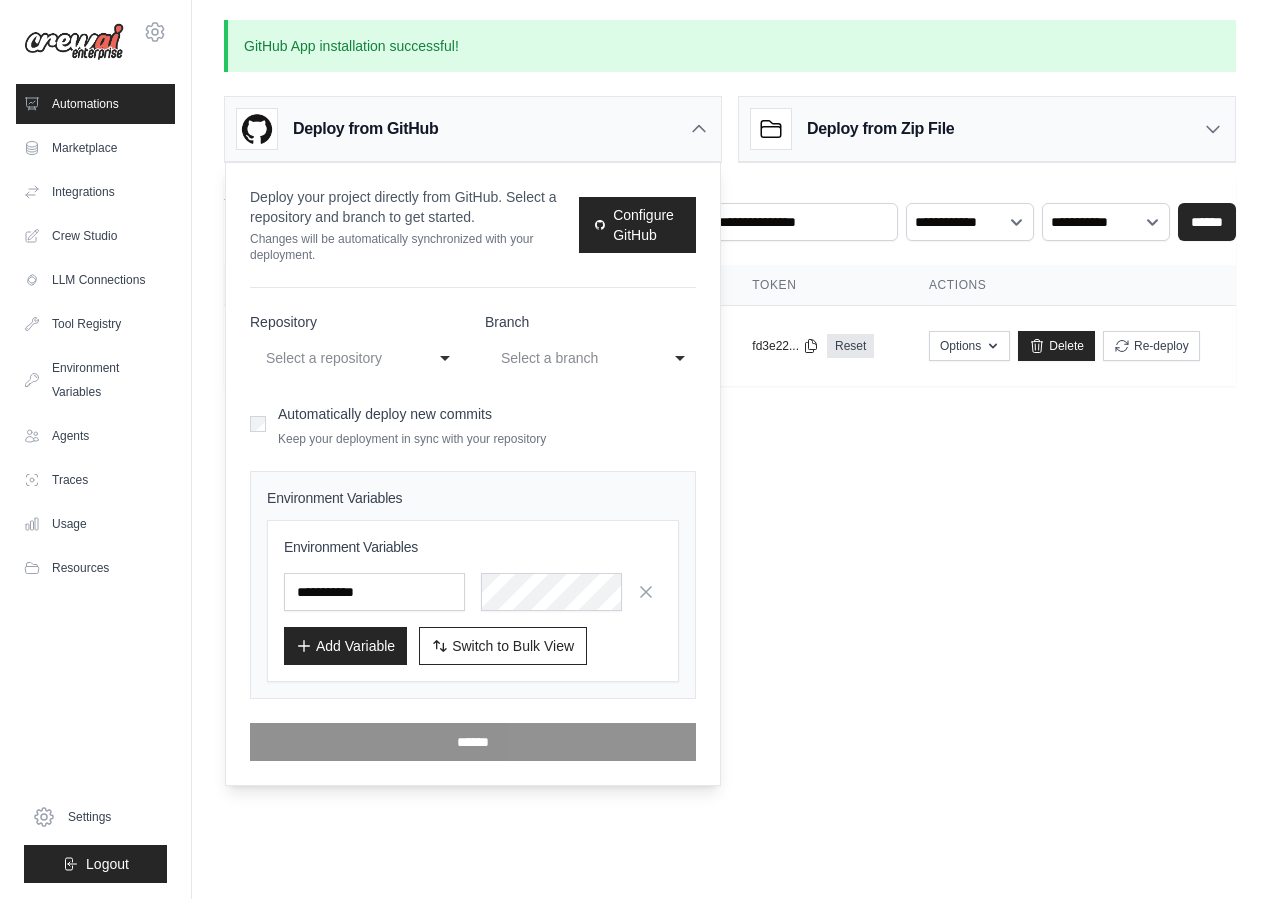 click on "Select a repository" at bounding box center [341, 358] 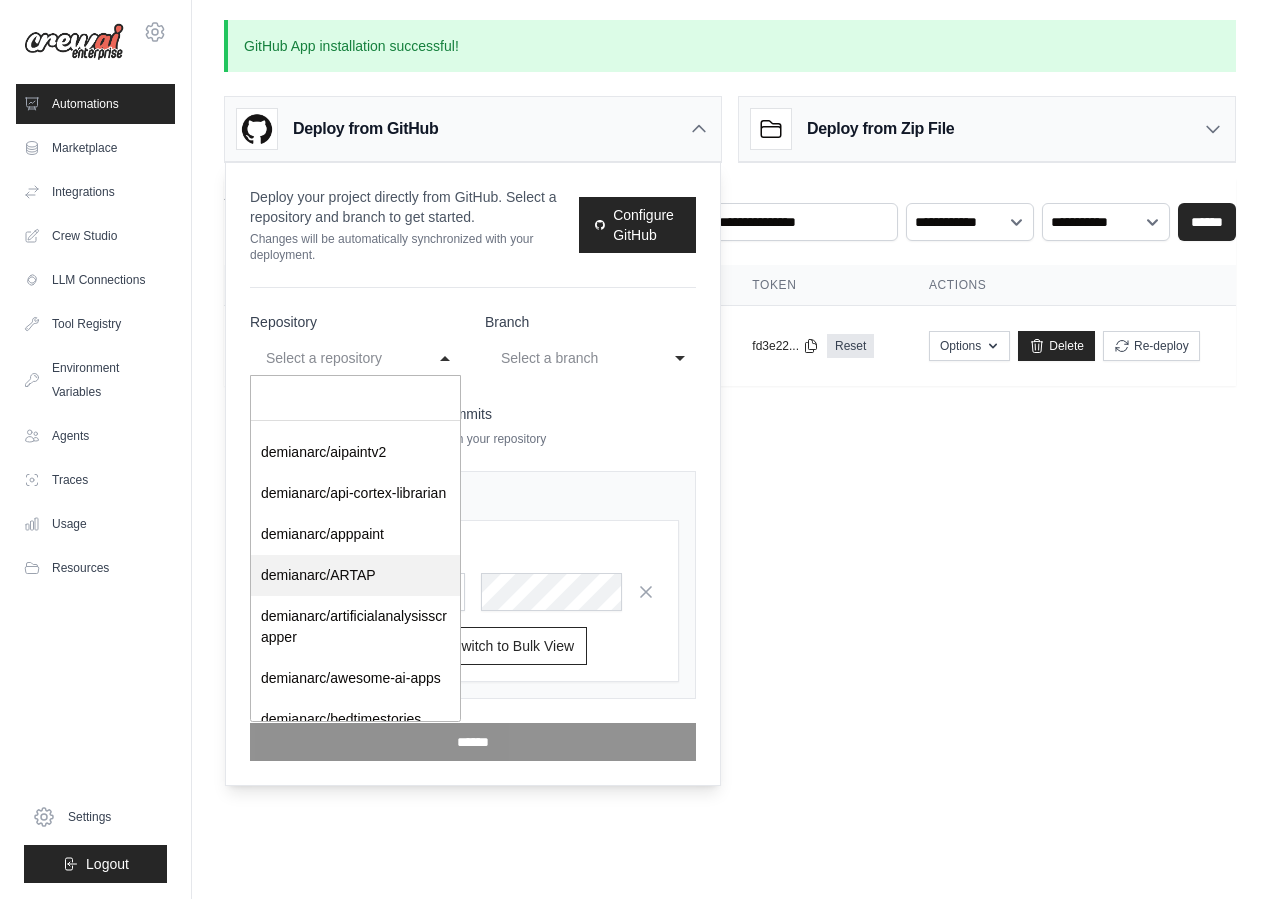 scroll, scrollTop: 0, scrollLeft: 0, axis: both 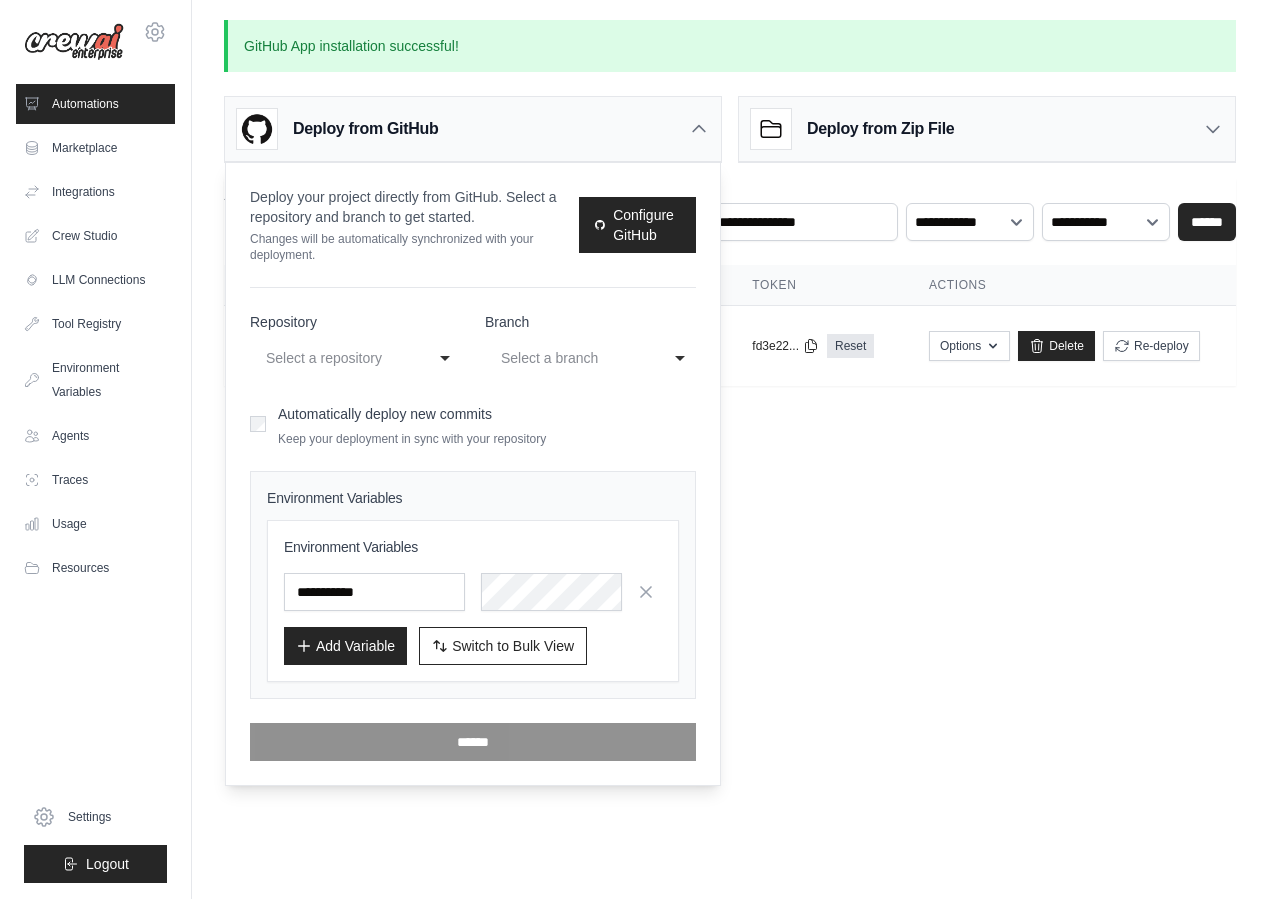 click on "Branch" at bounding box center [590, 322] 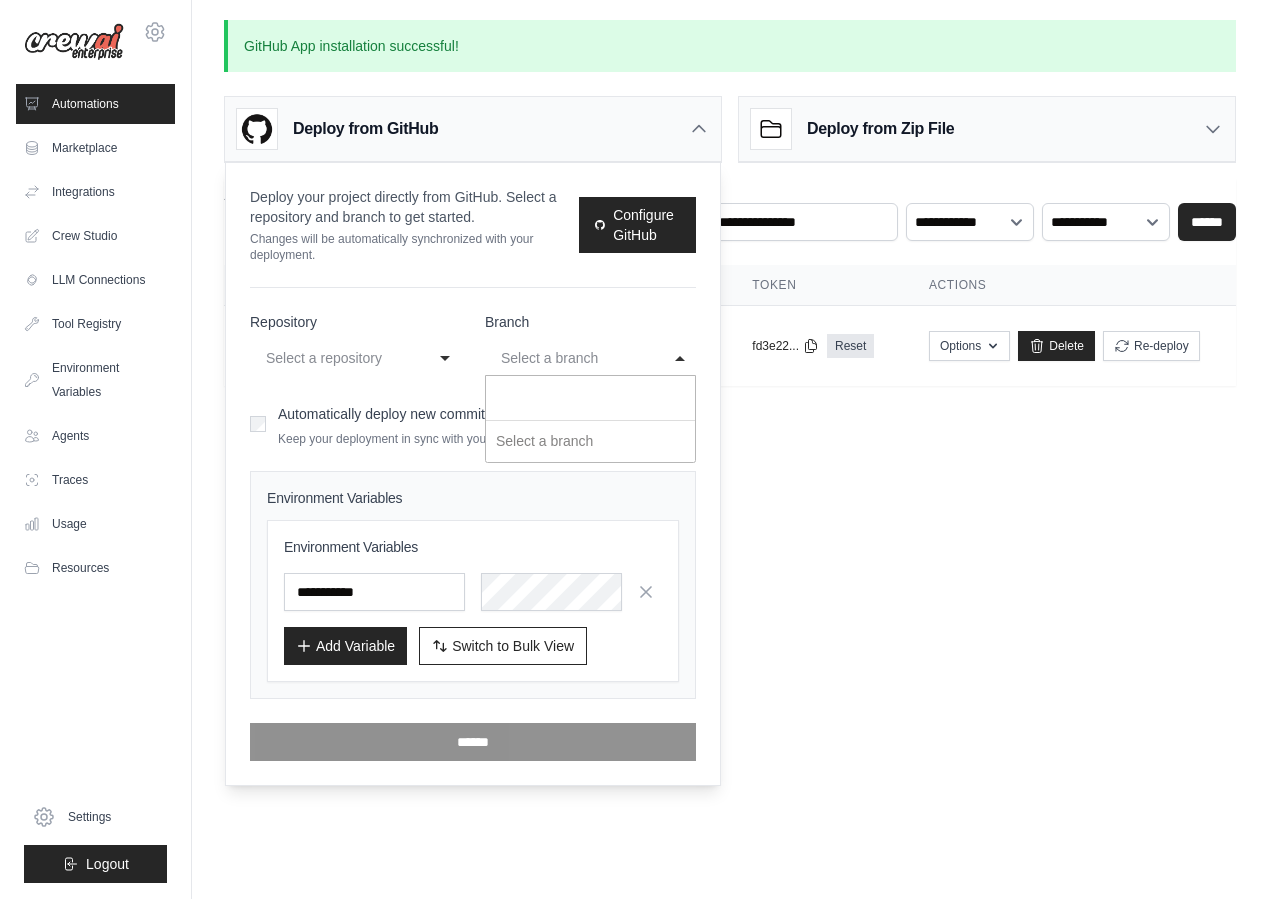 click on "**********" at bounding box center [473, 524] 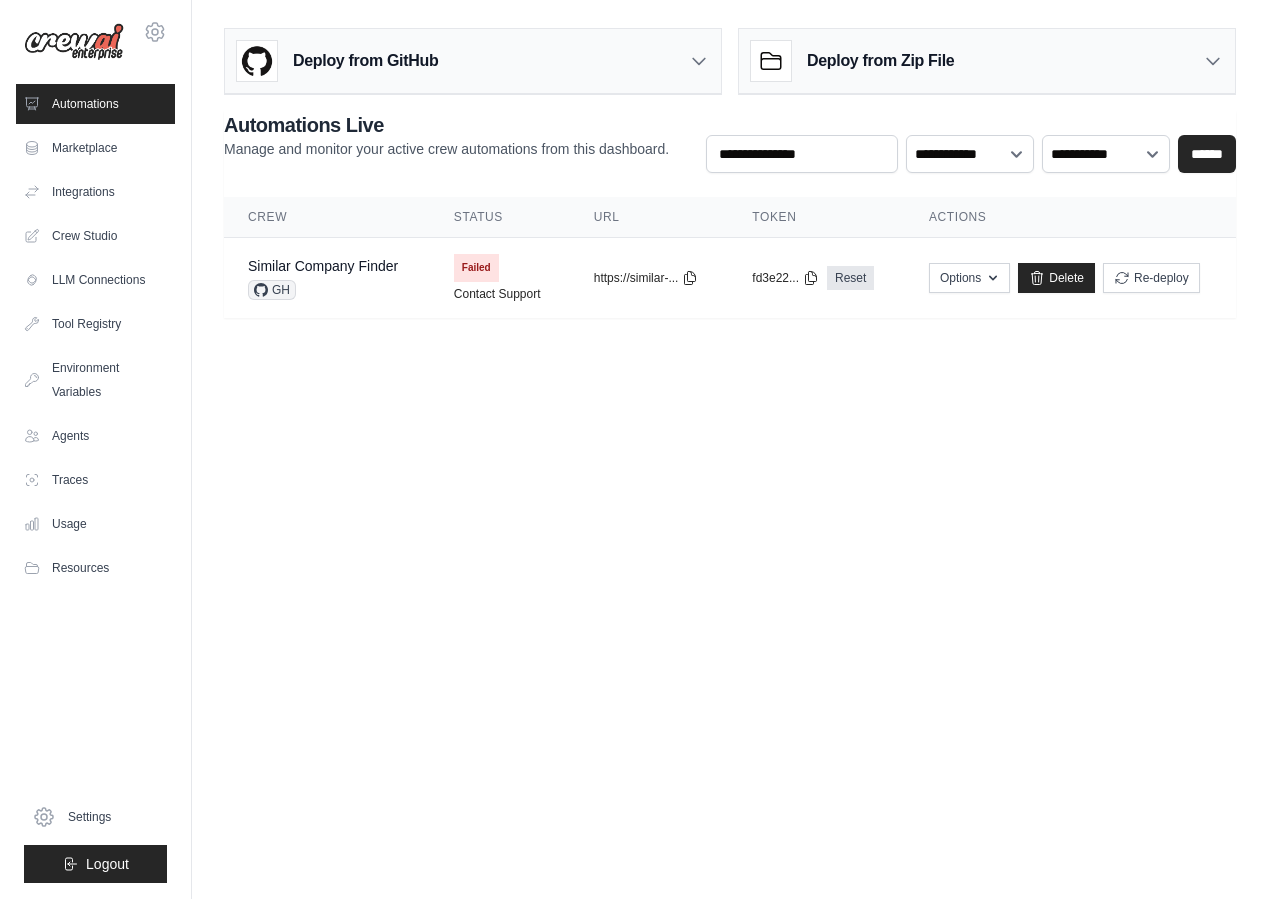 scroll, scrollTop: 0, scrollLeft: 0, axis: both 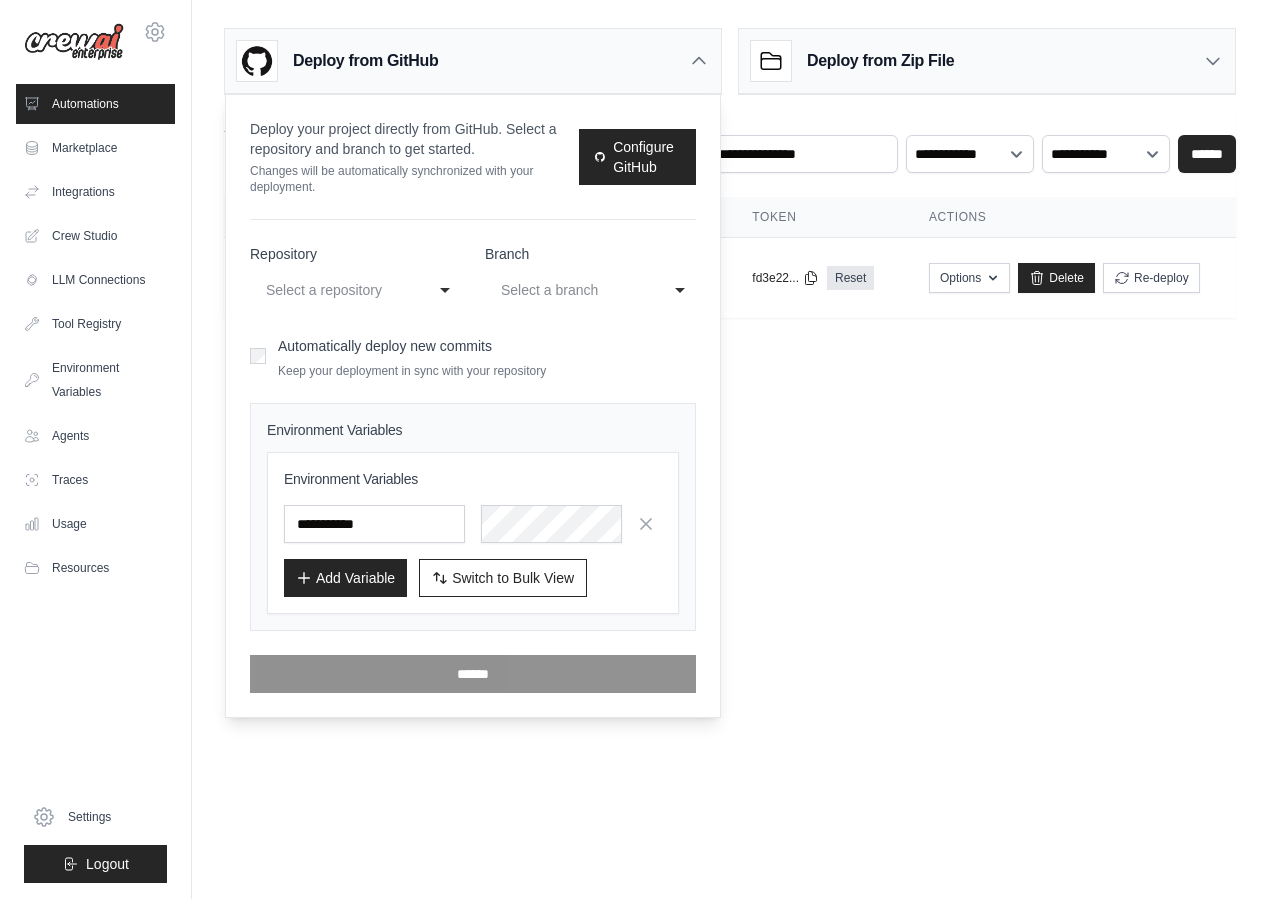 click on "Select a repository" at bounding box center [335, 290] 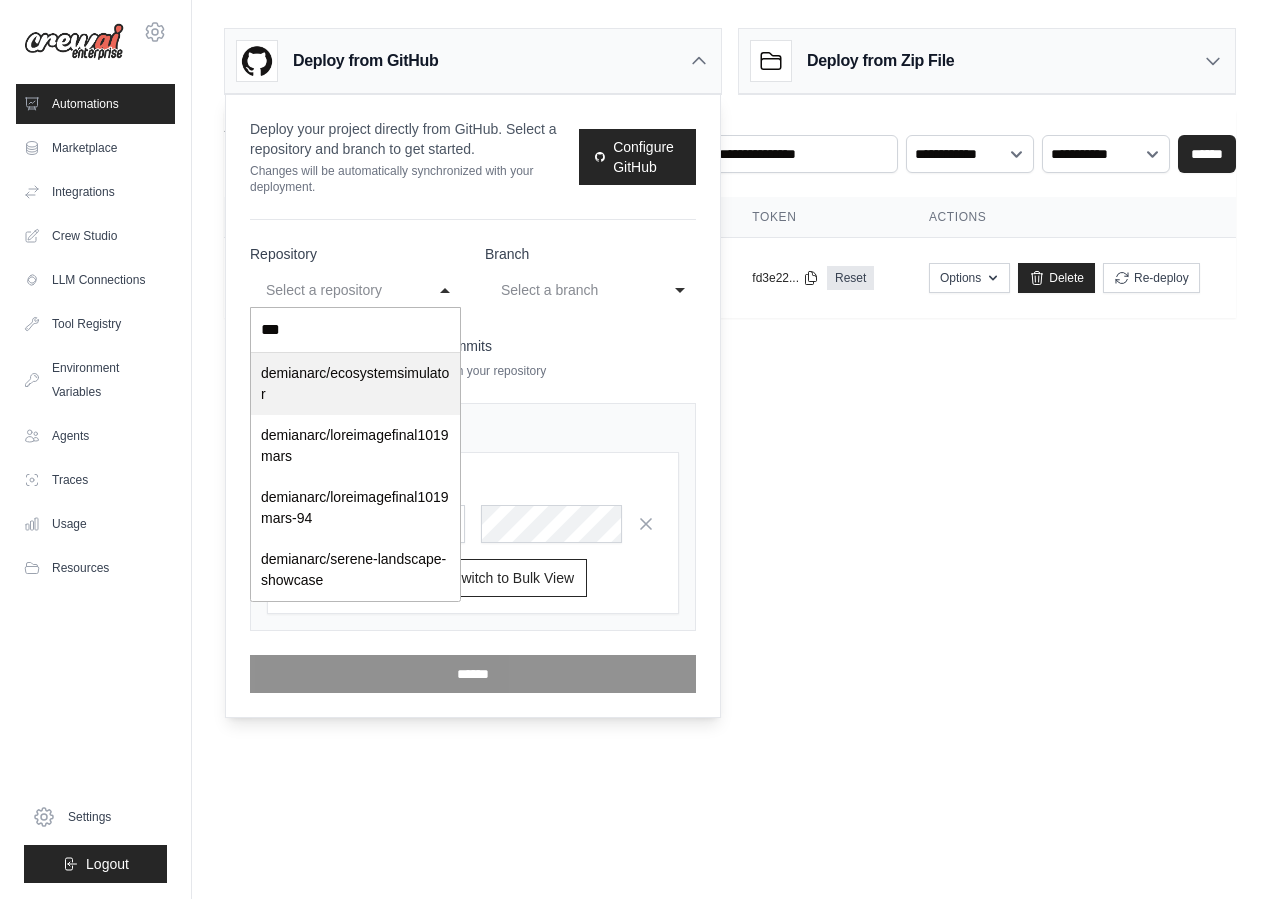 type on "****" 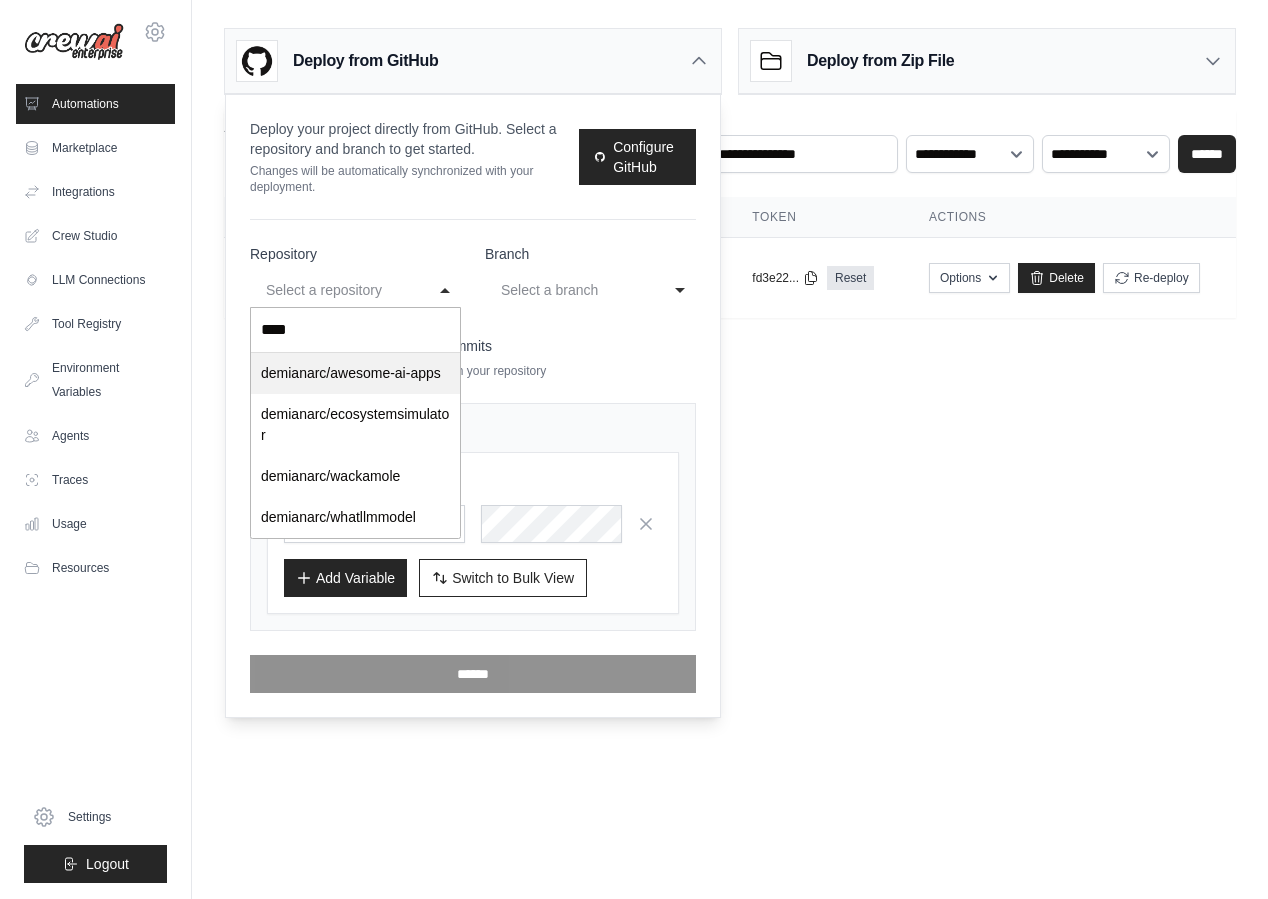 click on "dylan@[REDACTED].com
Settings
Automations
Marketplace
Integrations
Blog" at bounding box center [634, 449] 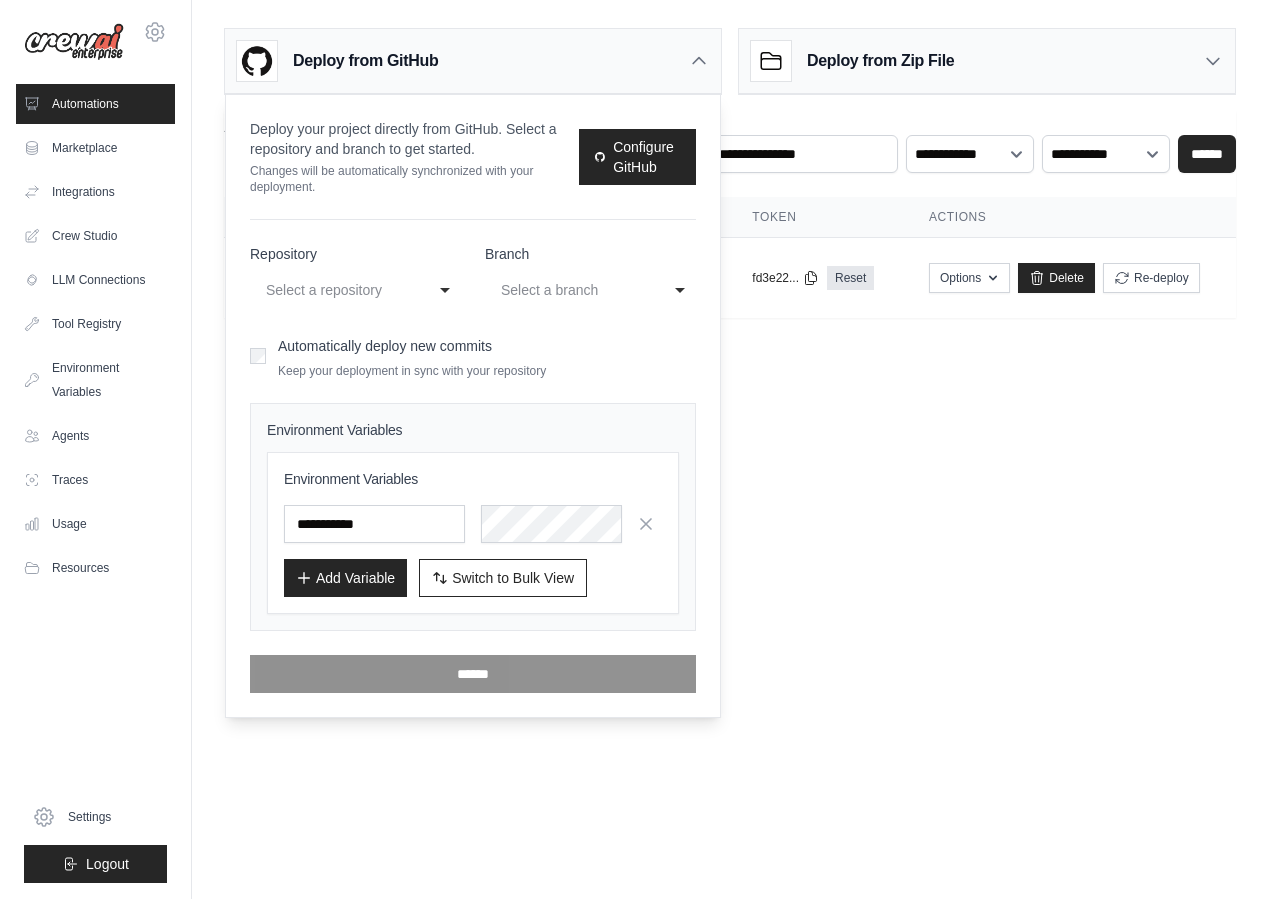 click on "dylan@[REDACTED].com
Settings
Automations
Marketplace
Integrations
Blog" at bounding box center (634, 449) 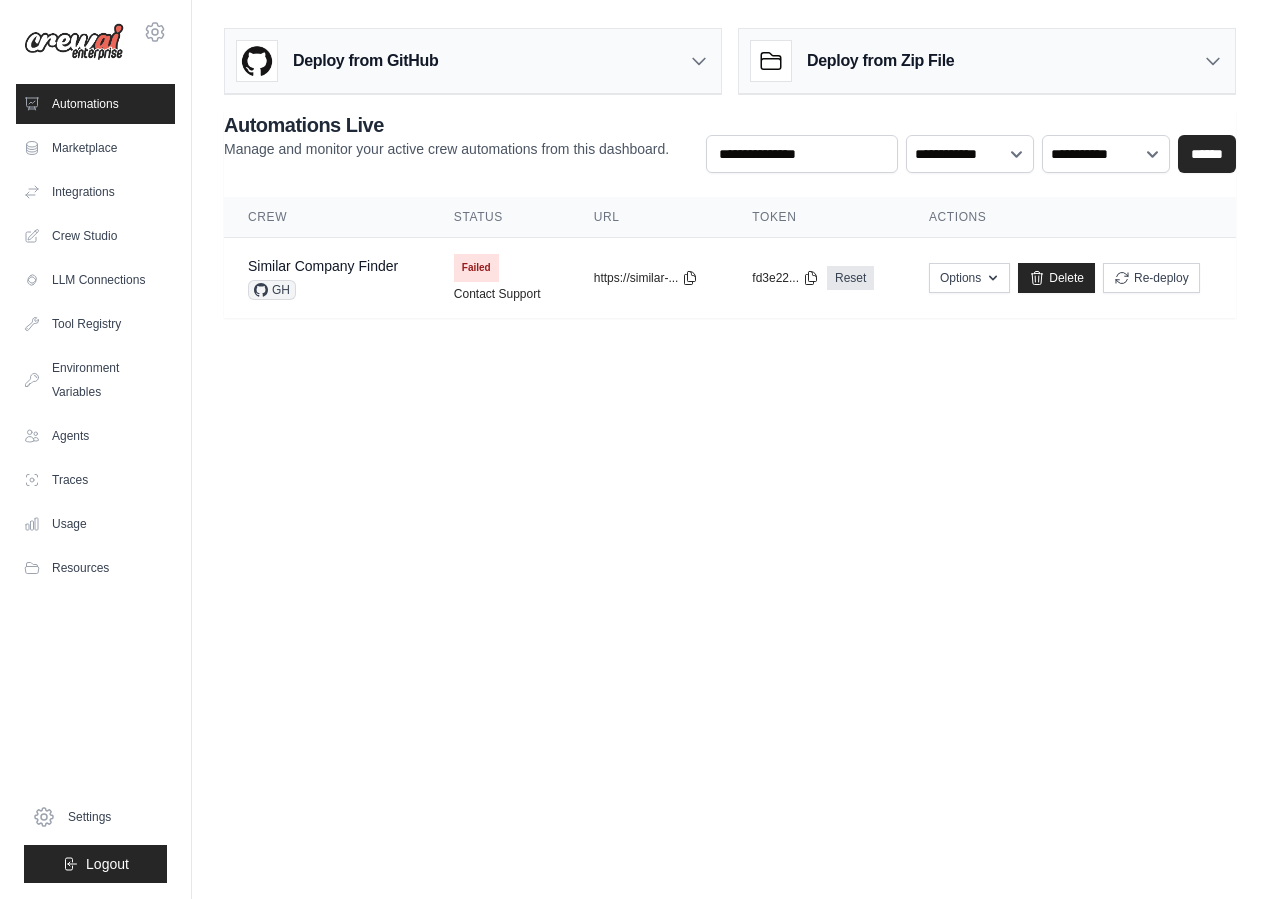 click on "**********" at bounding box center (971, 142) 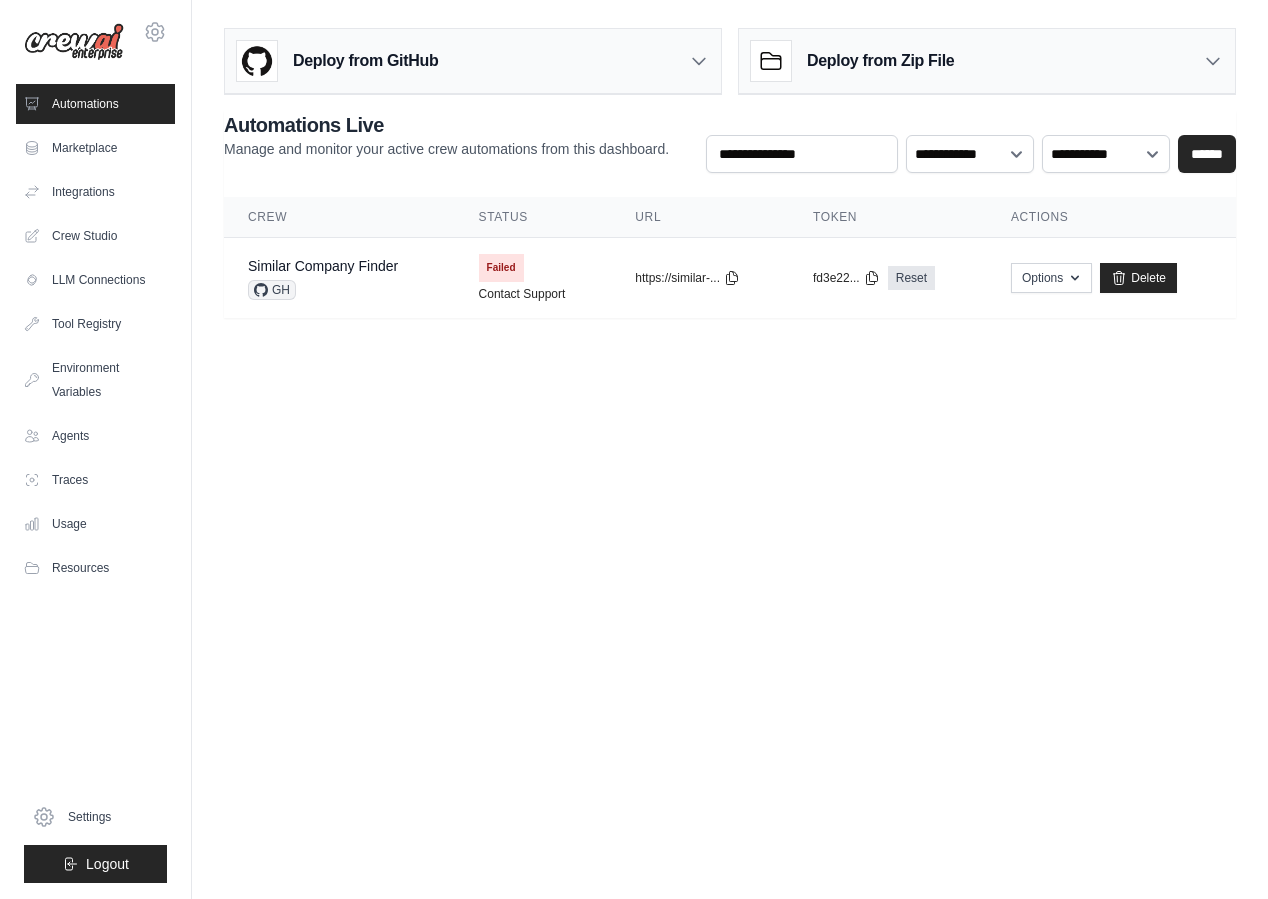 scroll, scrollTop: 0, scrollLeft: 0, axis: both 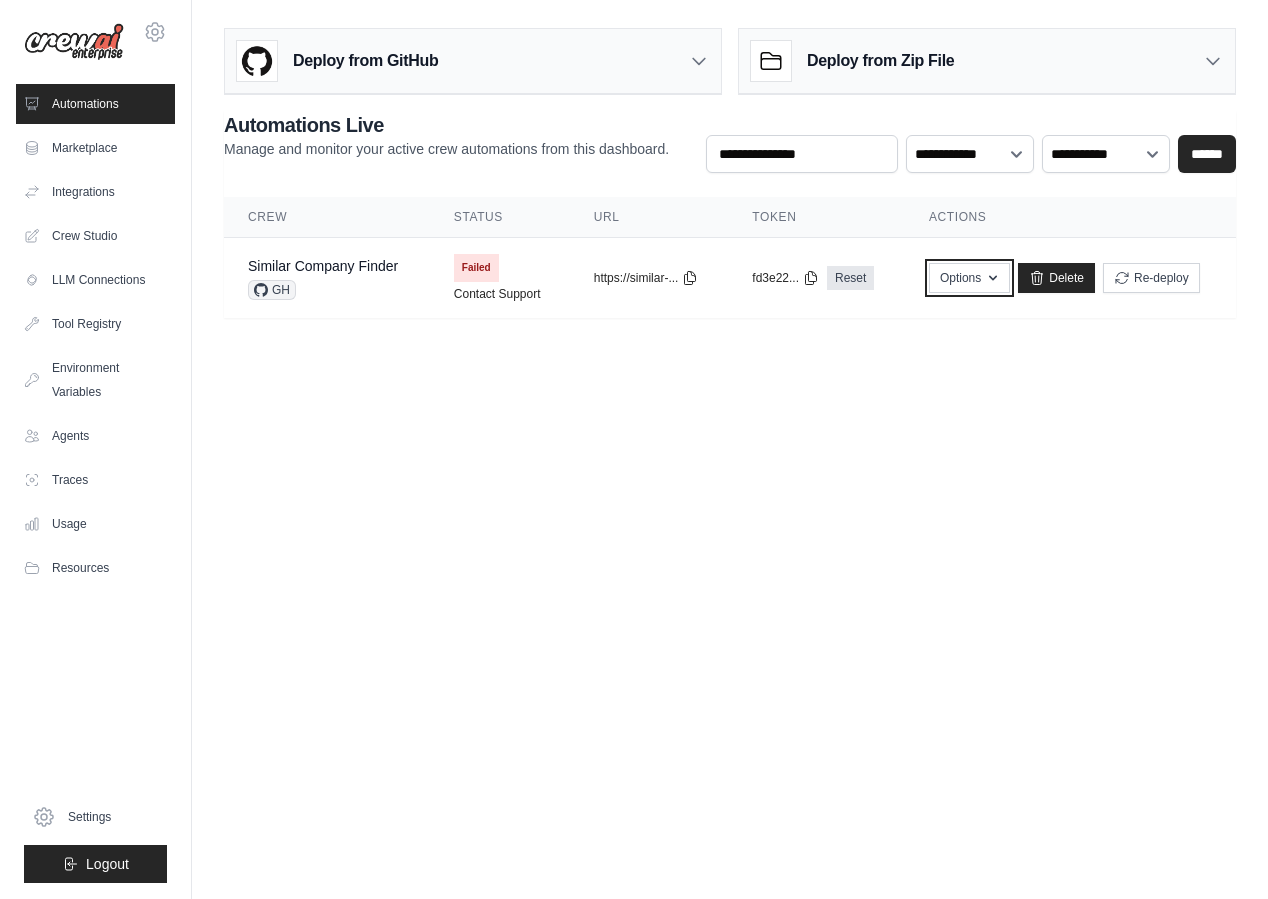 click on "Options" at bounding box center [969, 278] 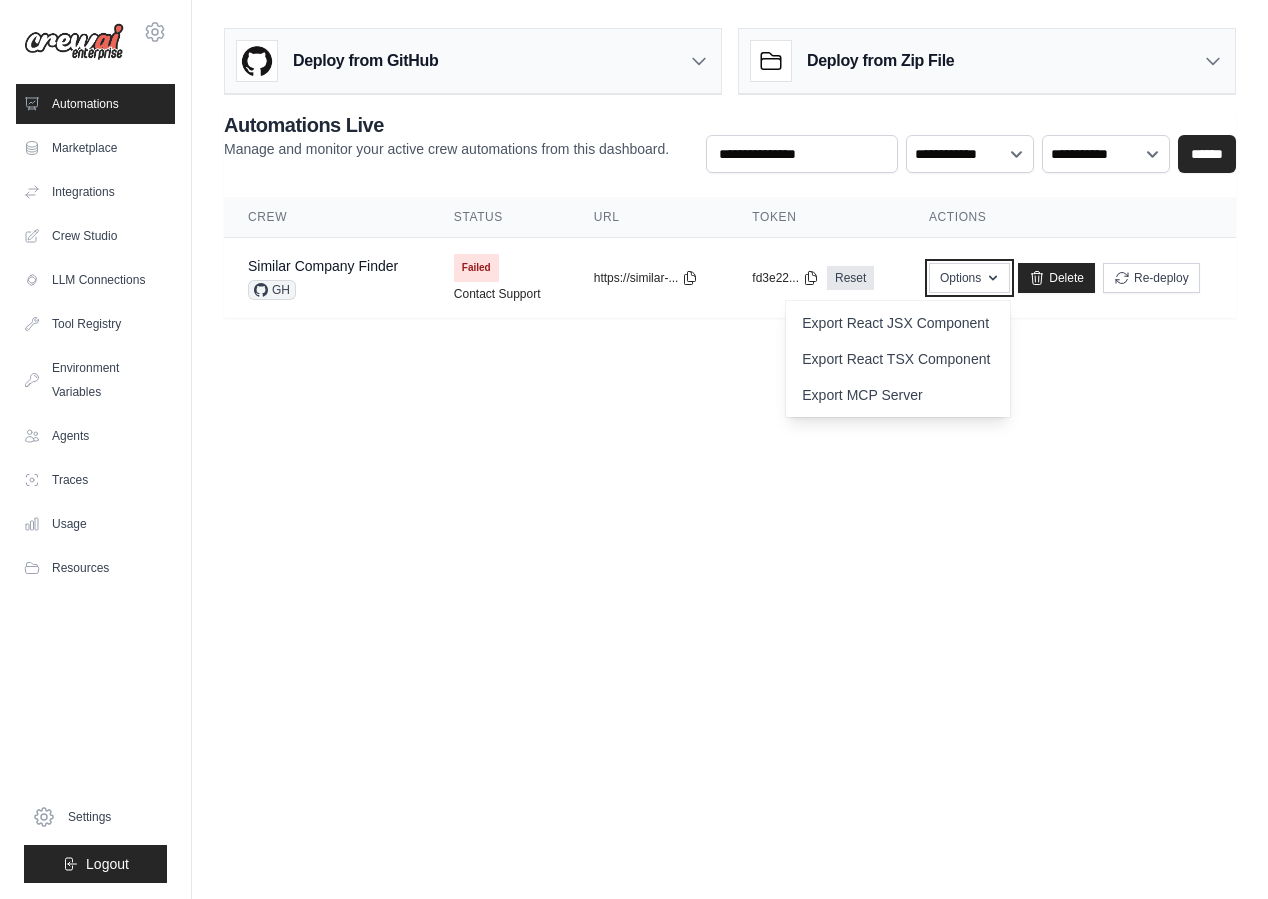 click on "Options" at bounding box center [969, 278] 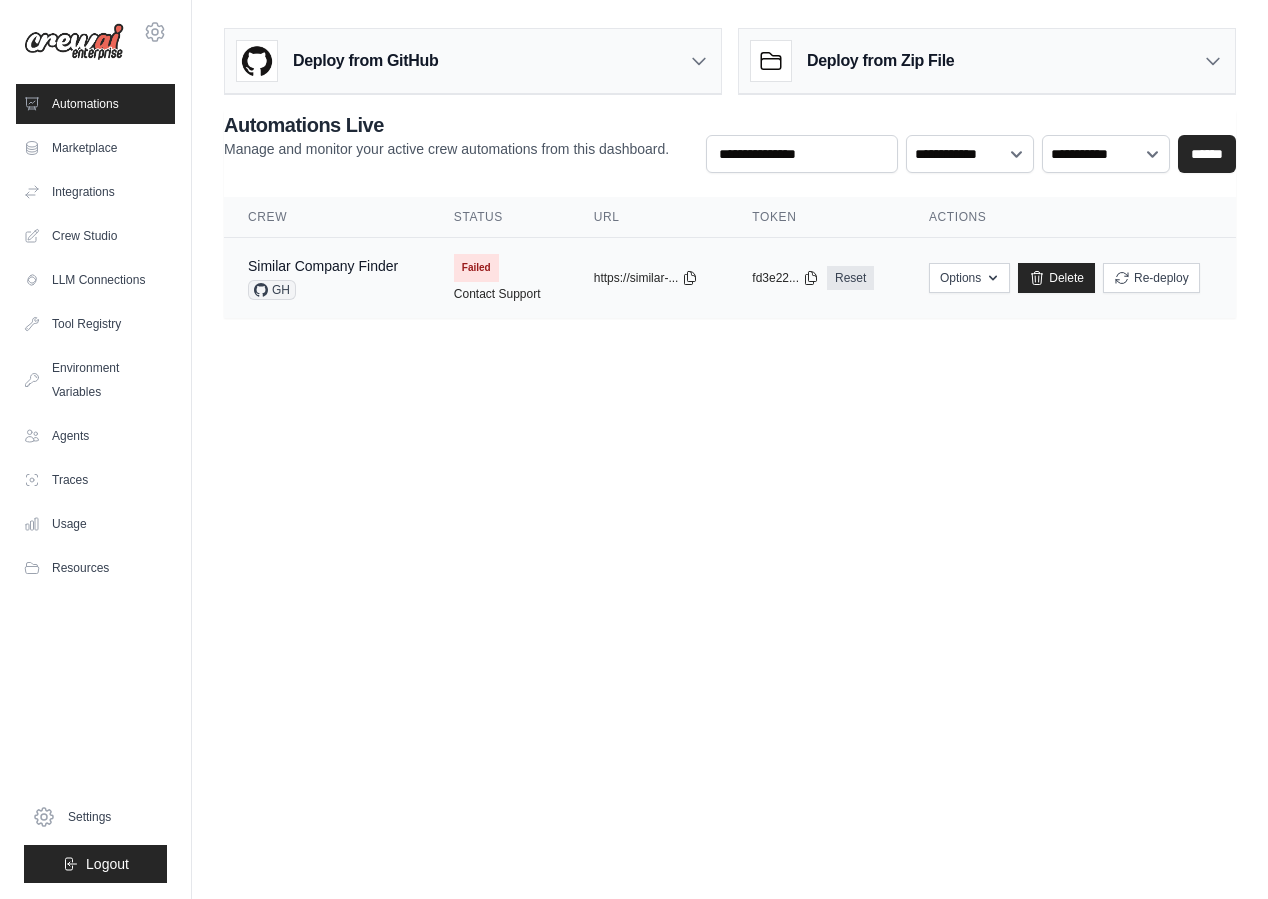 click on "Similar Company Finder
GH" at bounding box center [327, 278] 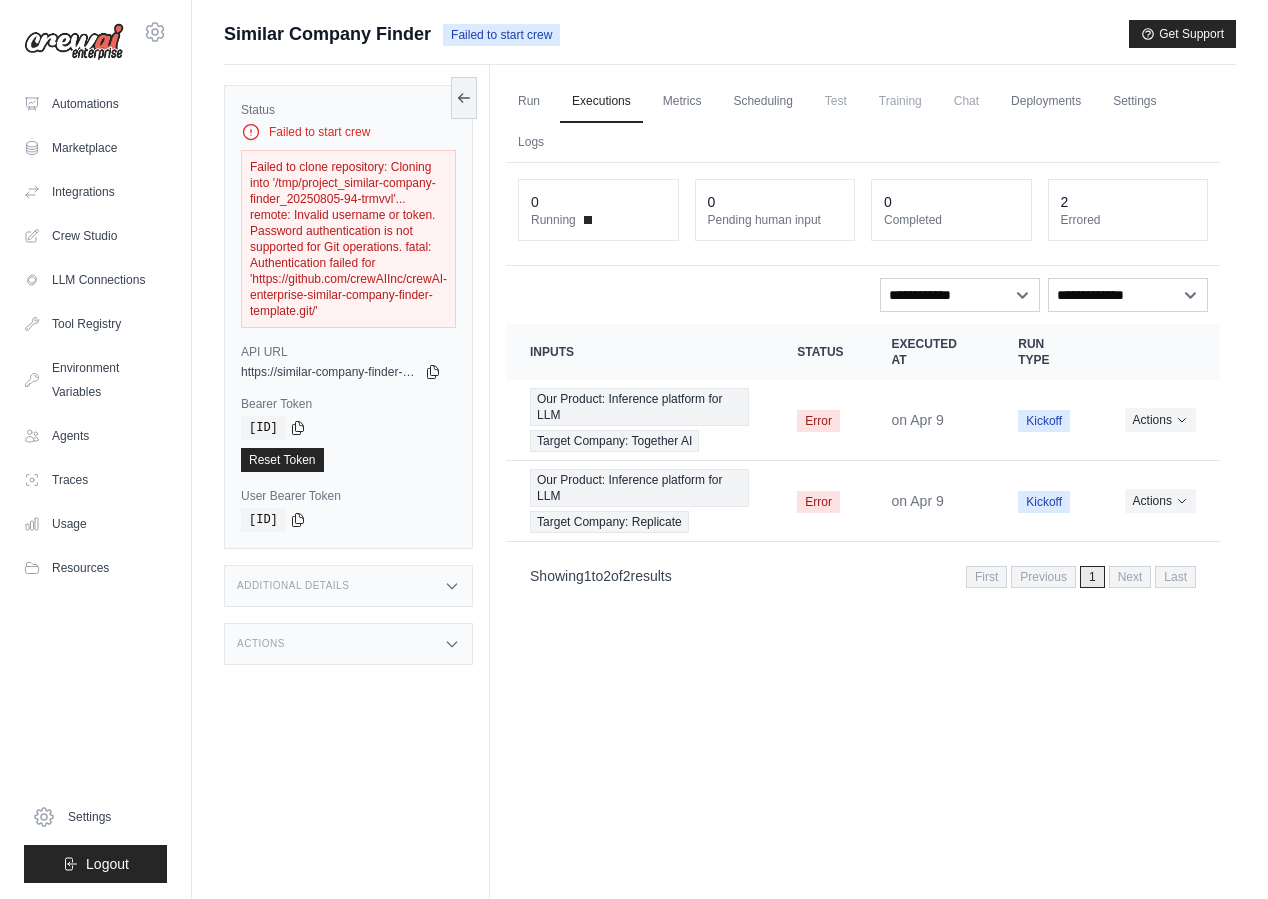 scroll, scrollTop: 0, scrollLeft: 0, axis: both 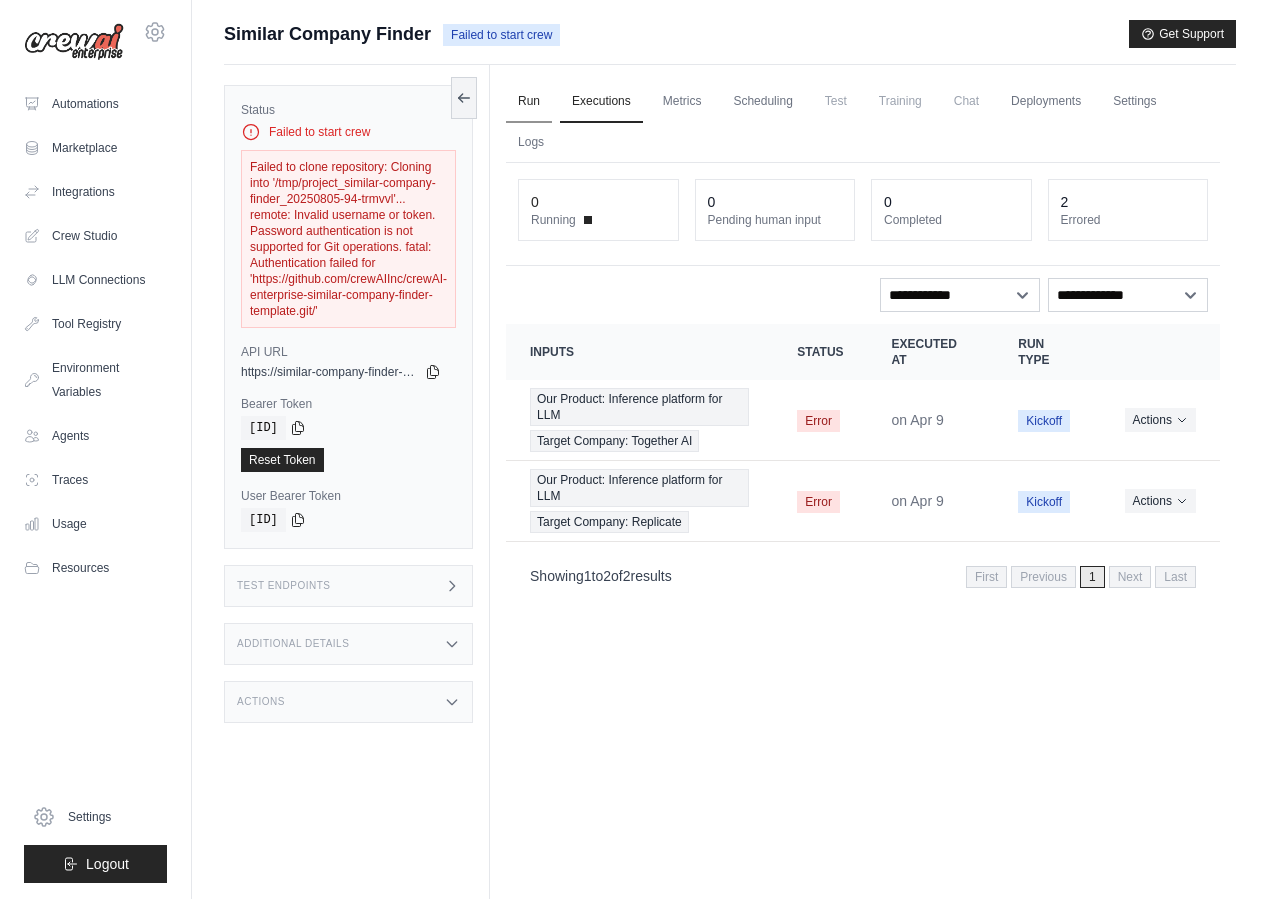 click on "Run" at bounding box center [529, 102] 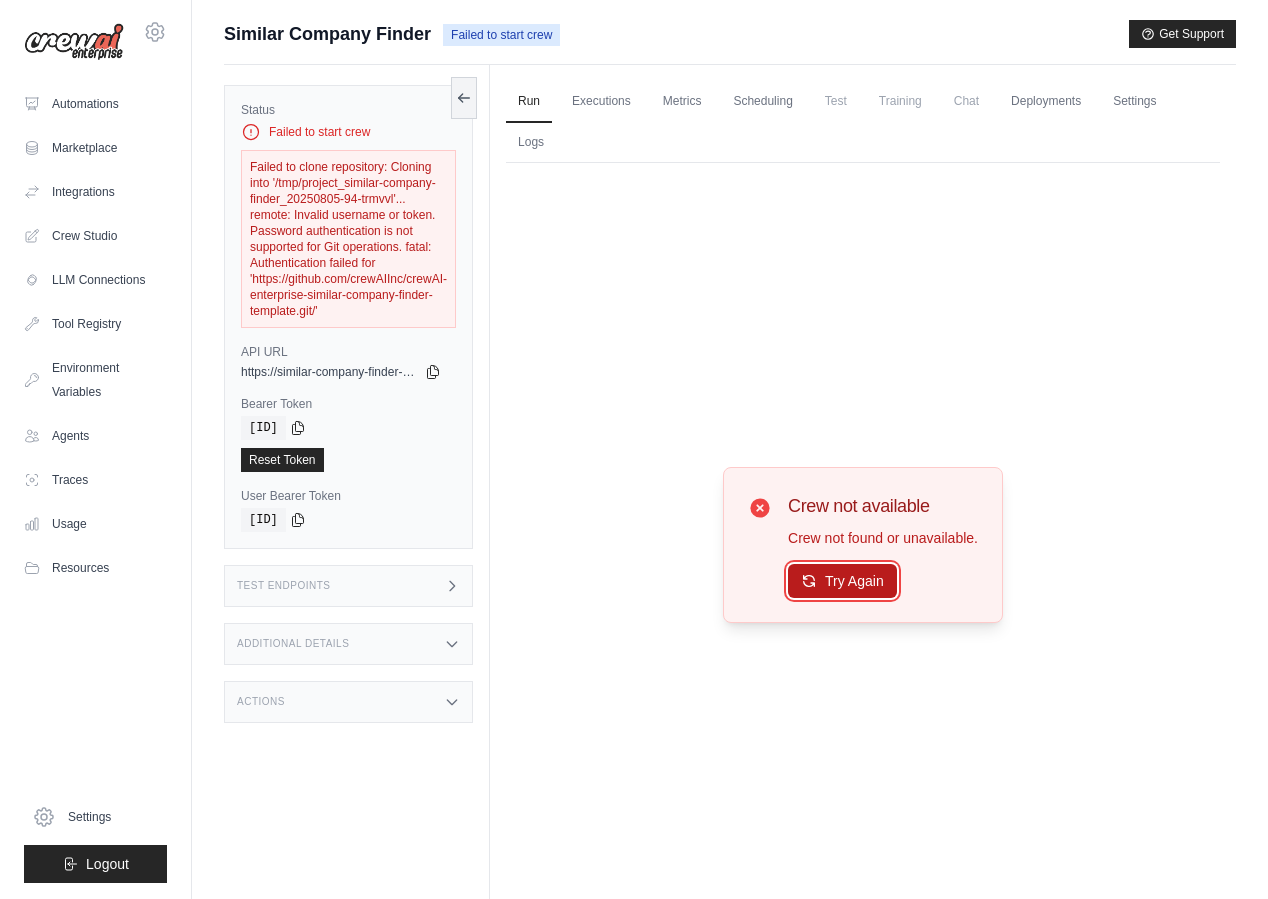 click on "Try Again" at bounding box center [842, 581] 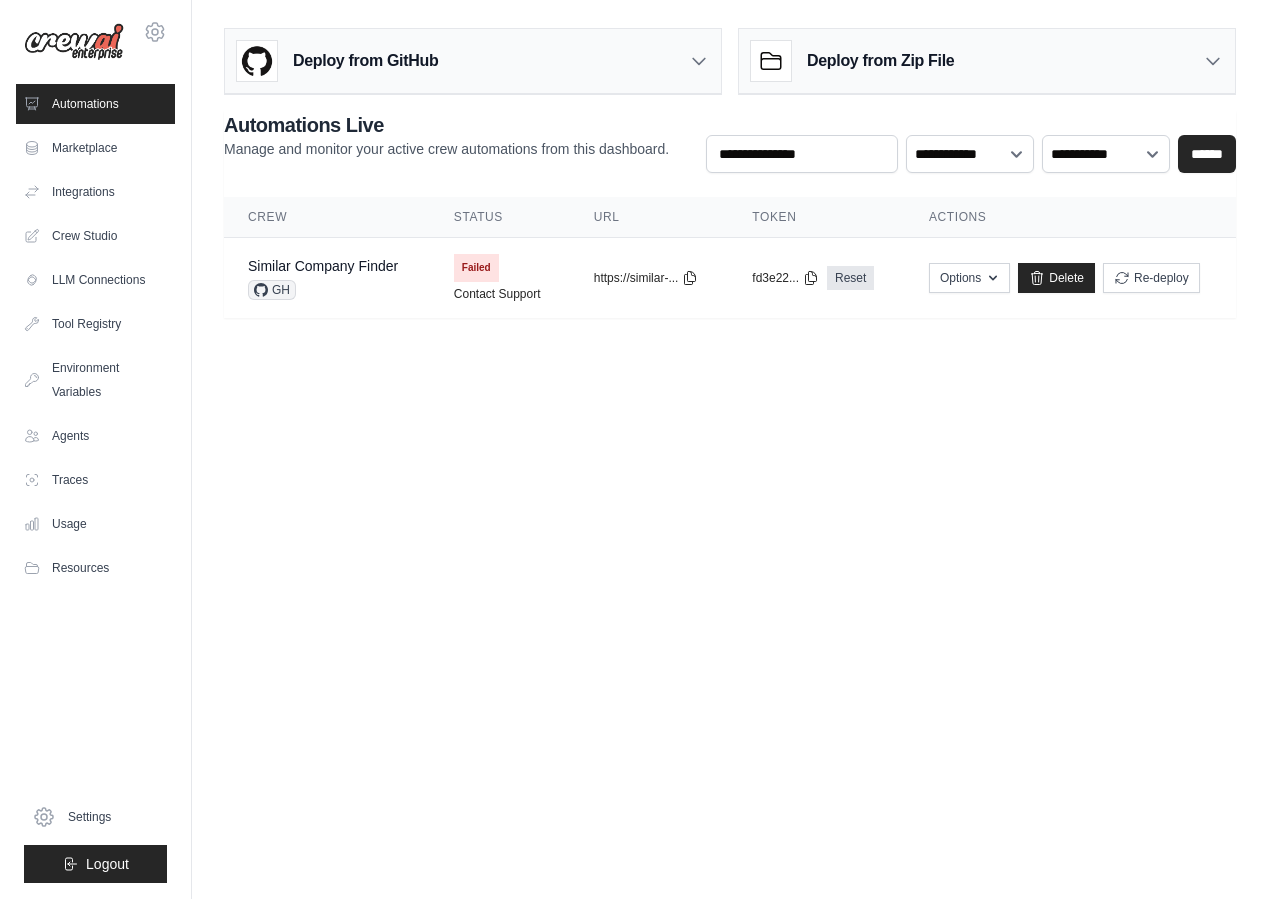 scroll, scrollTop: 0, scrollLeft: 0, axis: both 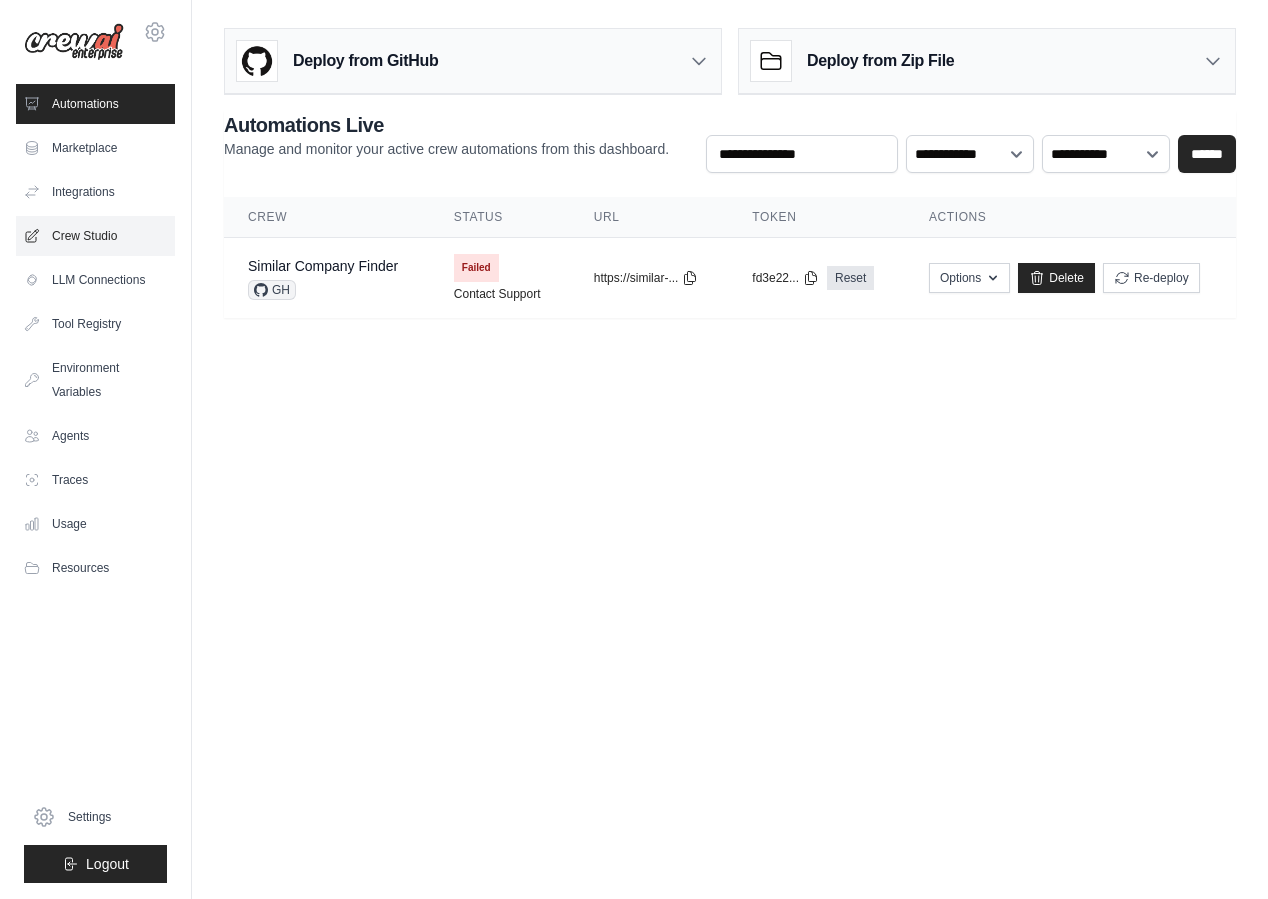 click on "Crew Studio" at bounding box center [95, 236] 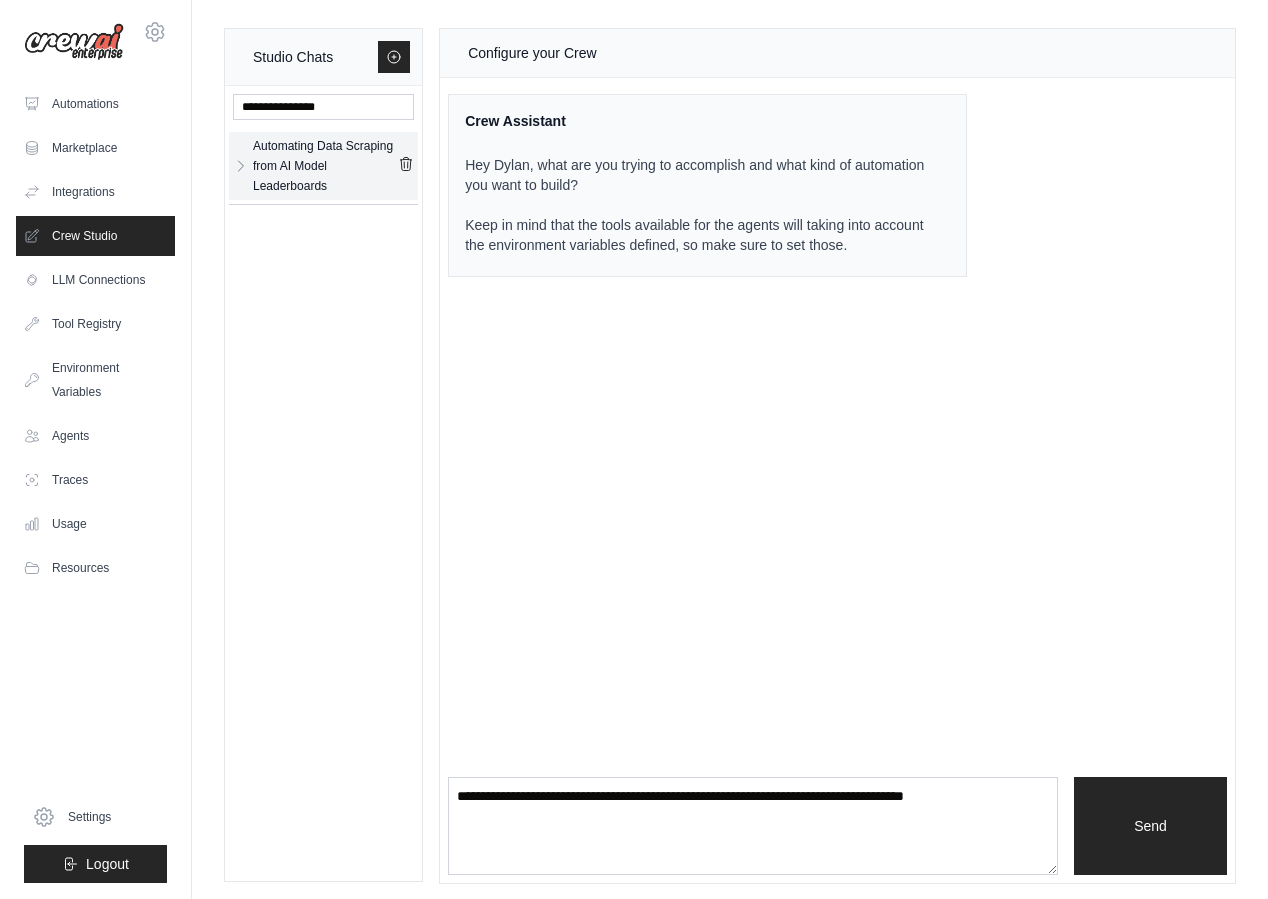 click on "Automating Data Scraping from AI Model Leaderboards" at bounding box center (325, 166) 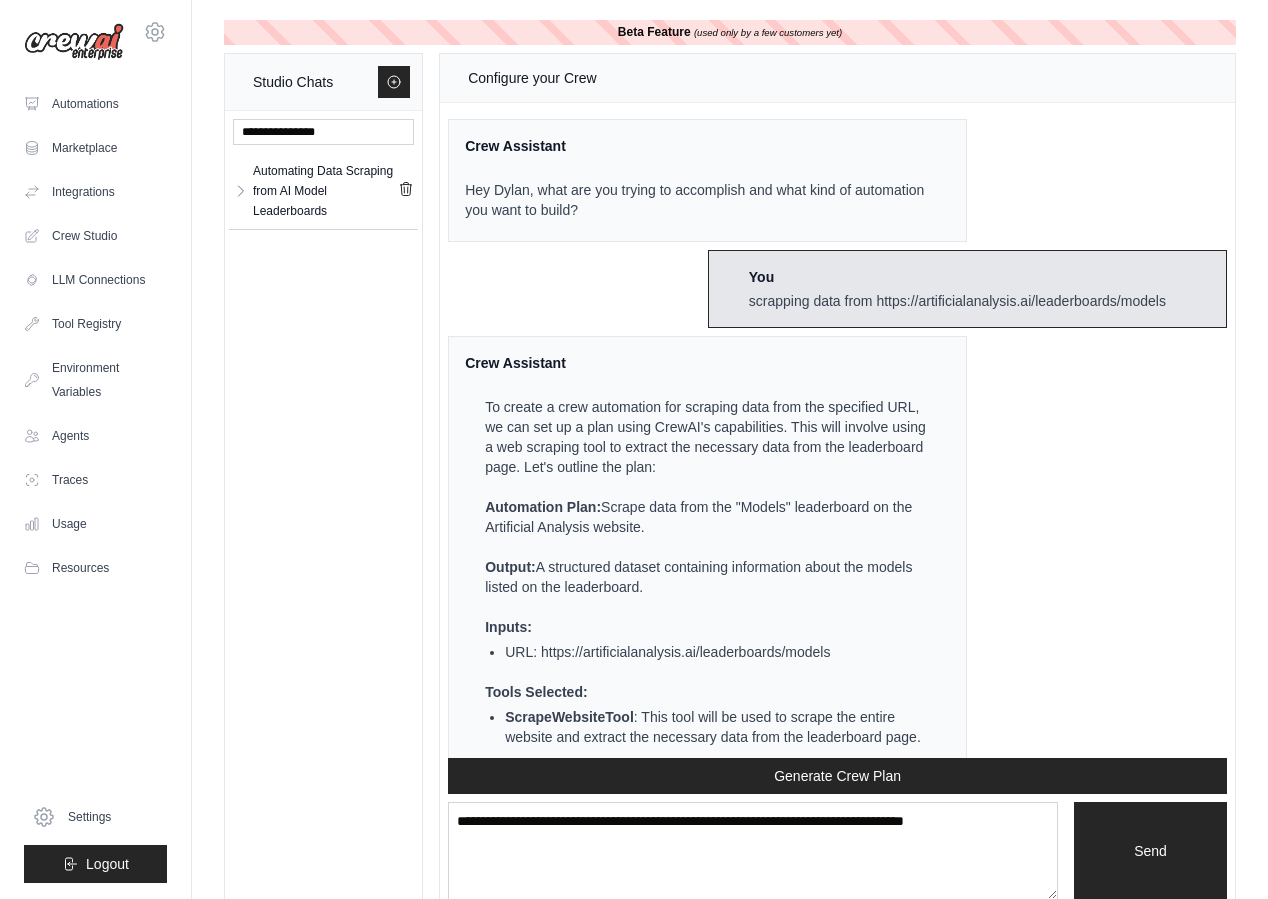 scroll, scrollTop: 2010, scrollLeft: 0, axis: vertical 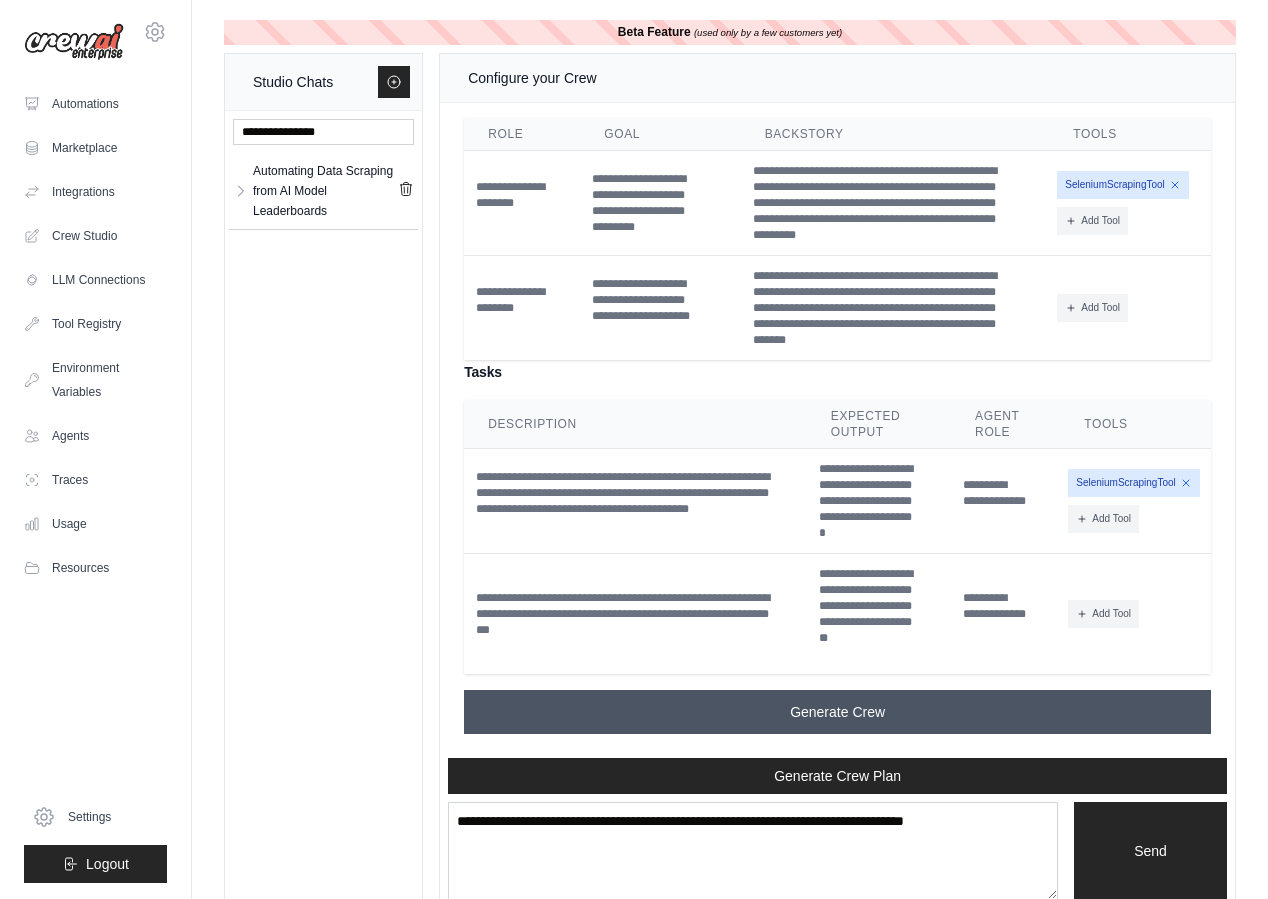 click on "Generate Crew" at bounding box center [837, 712] 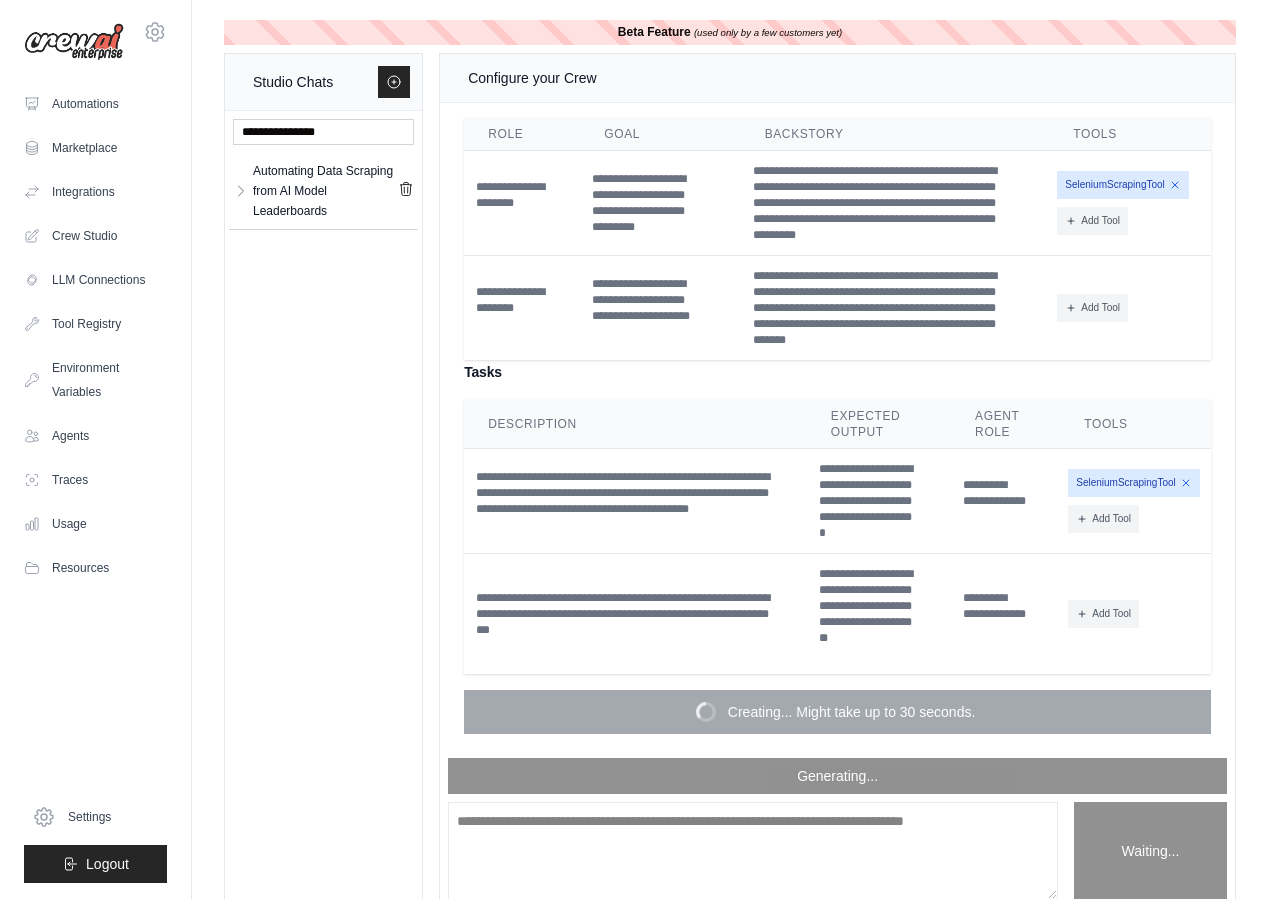 scroll, scrollTop: 29, scrollLeft: 0, axis: vertical 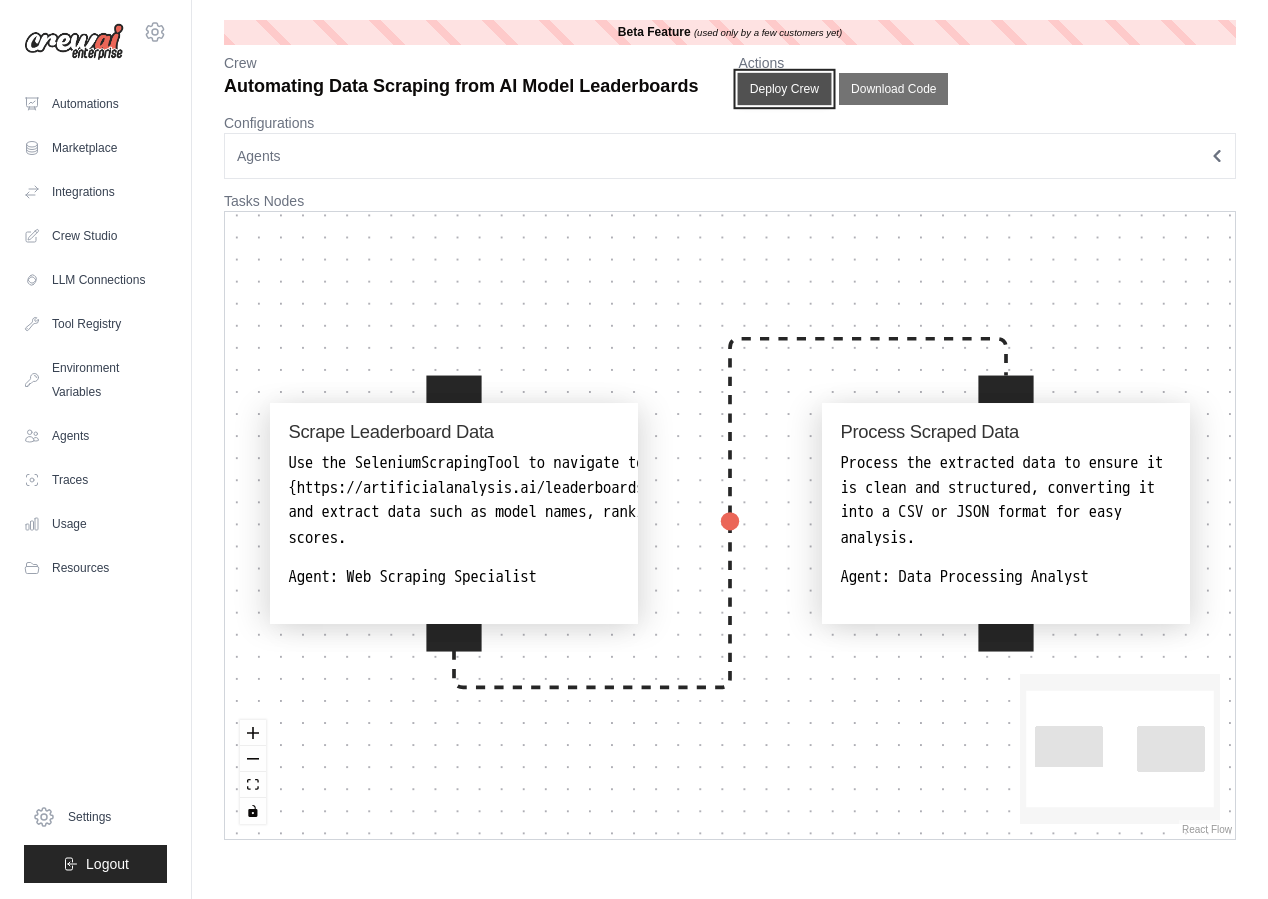 click on "Deploy Crew" at bounding box center [785, 89] 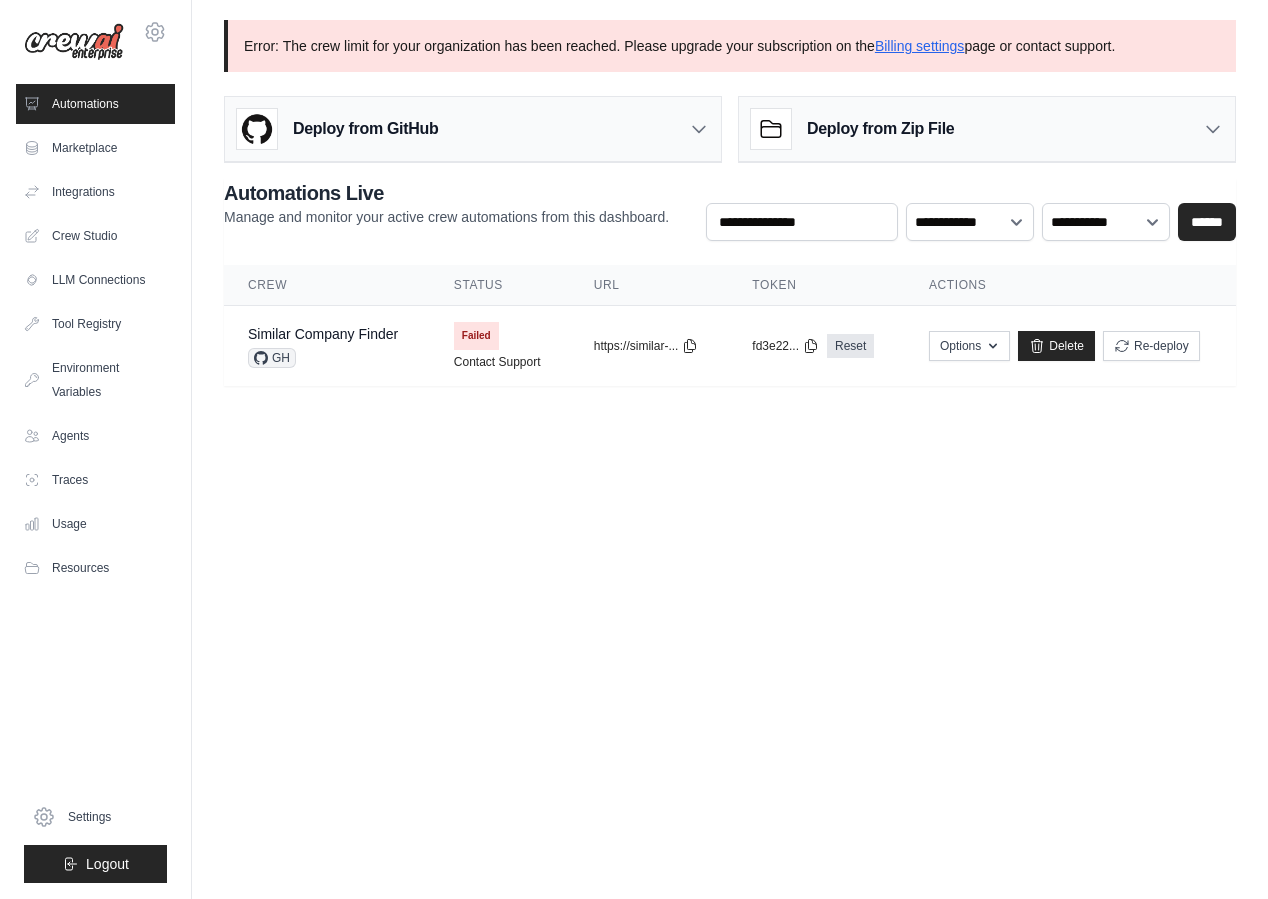 click on "Deploy from GitHub" at bounding box center (473, 129) 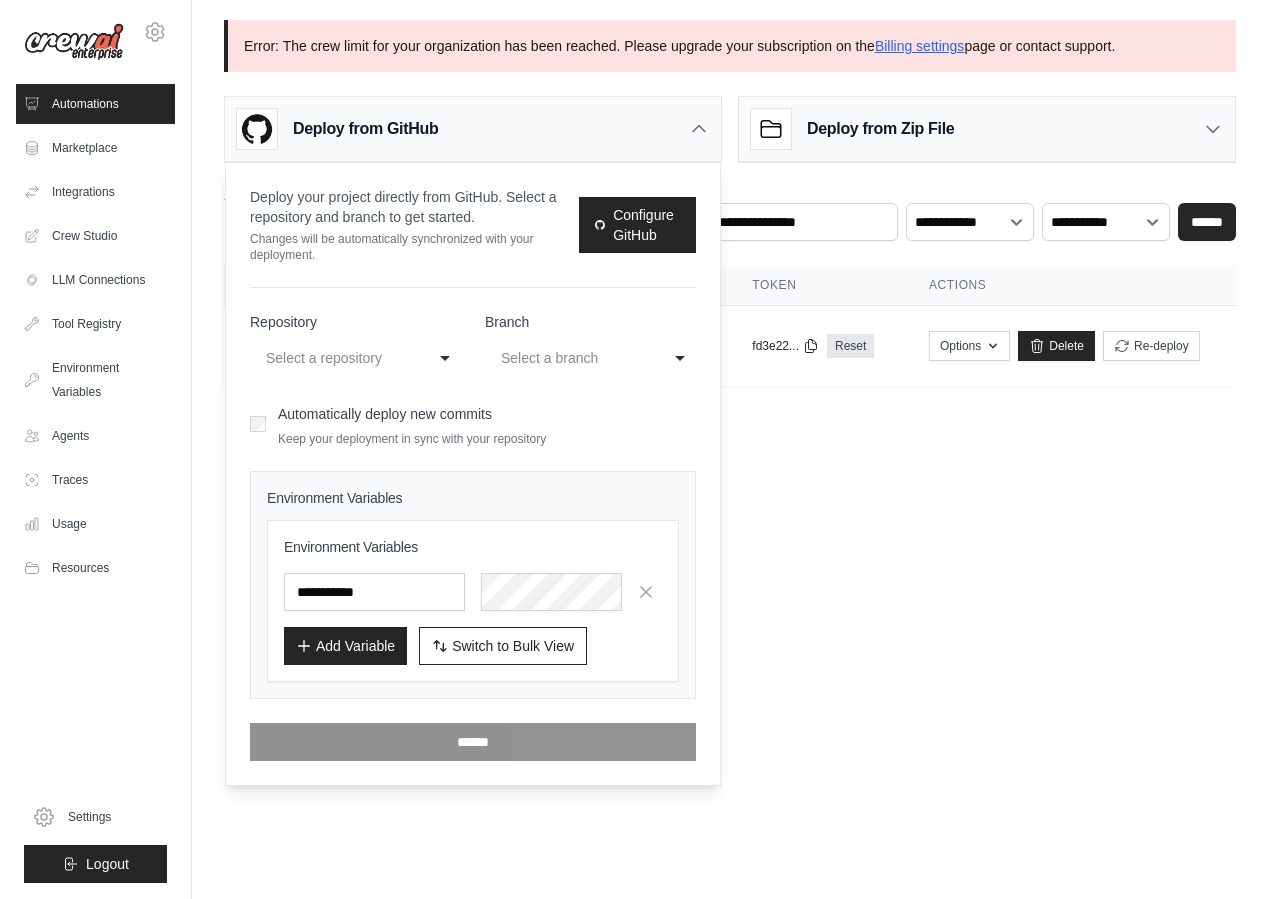 click on "**********" at bounding box center (355, 358) 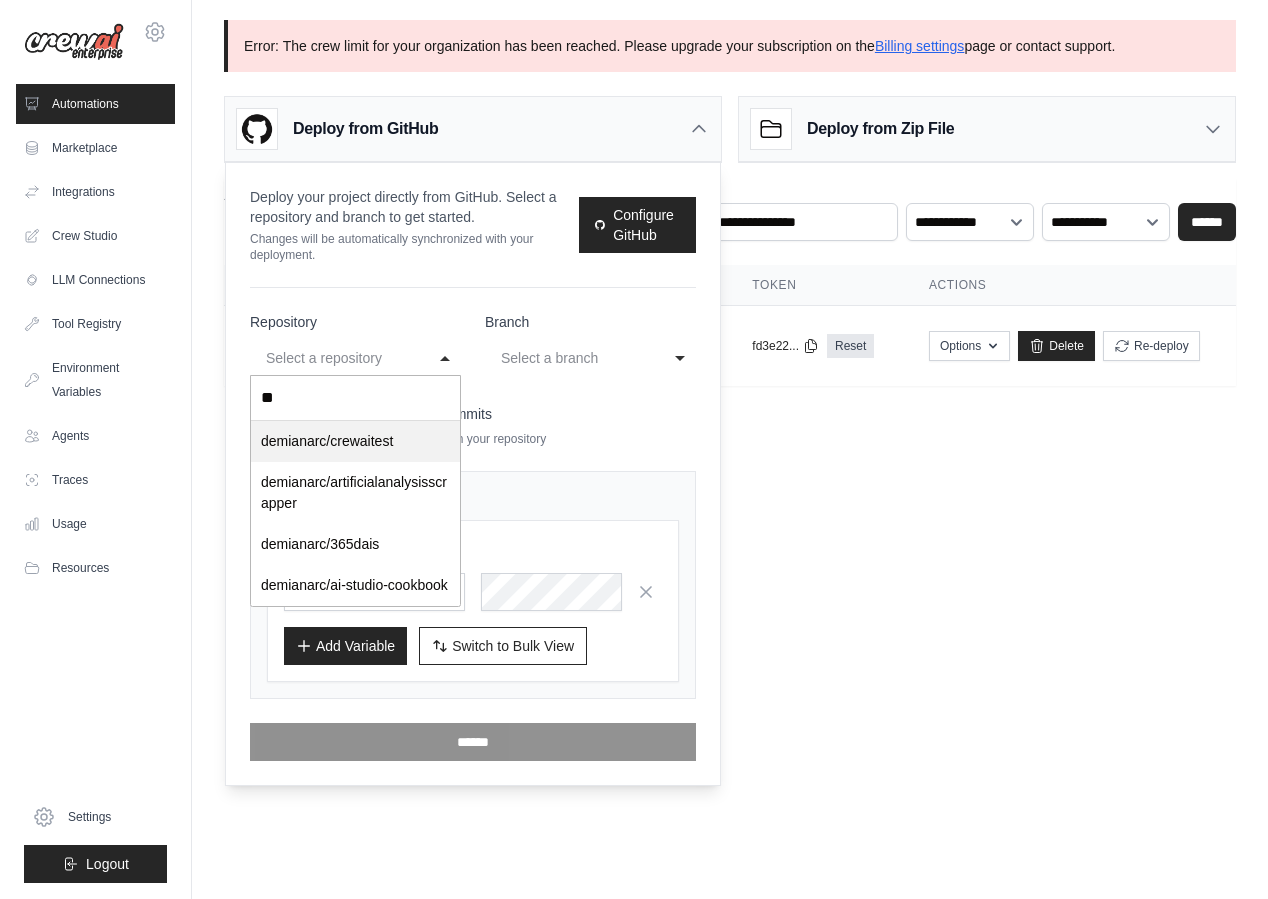 type on "***" 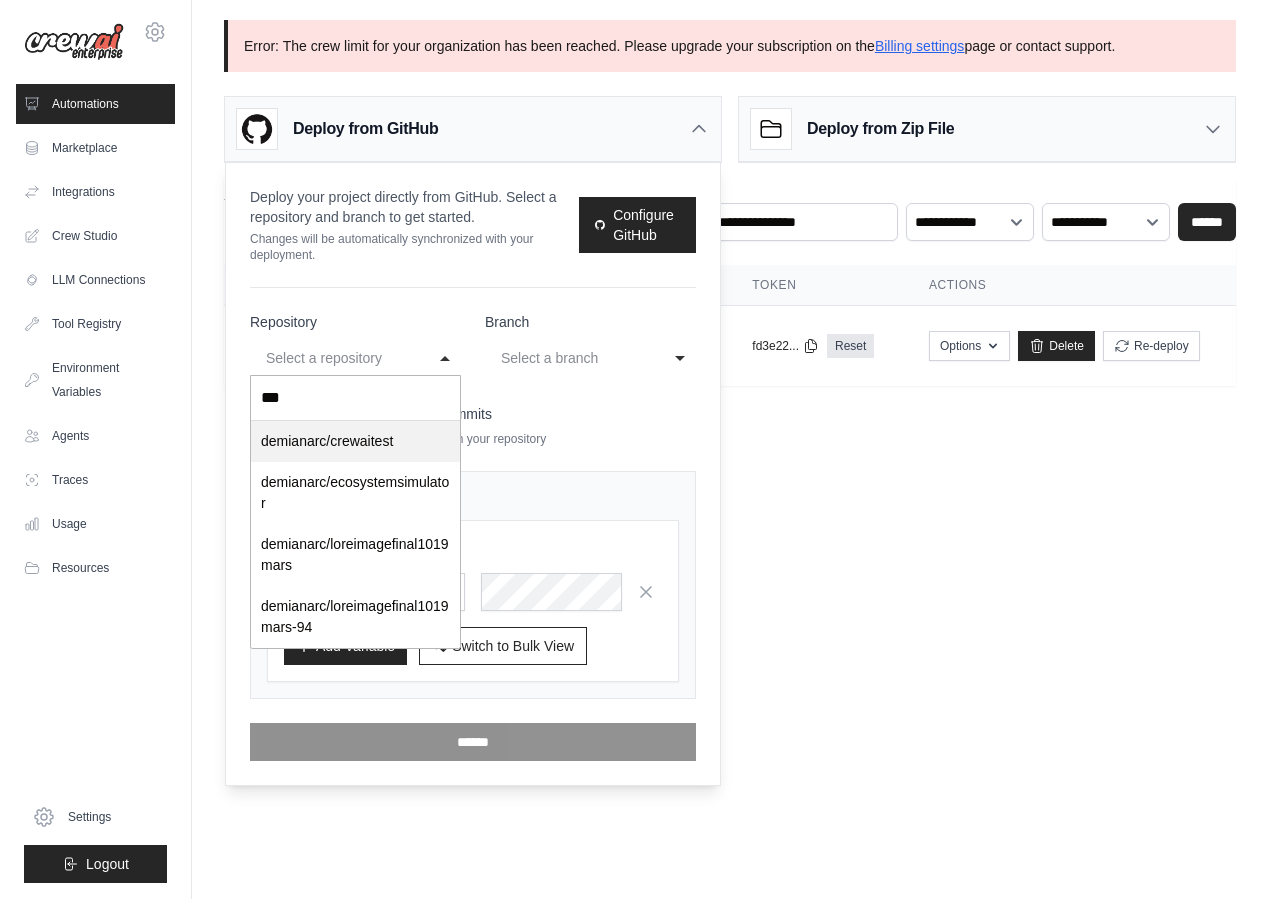 select on "**********" 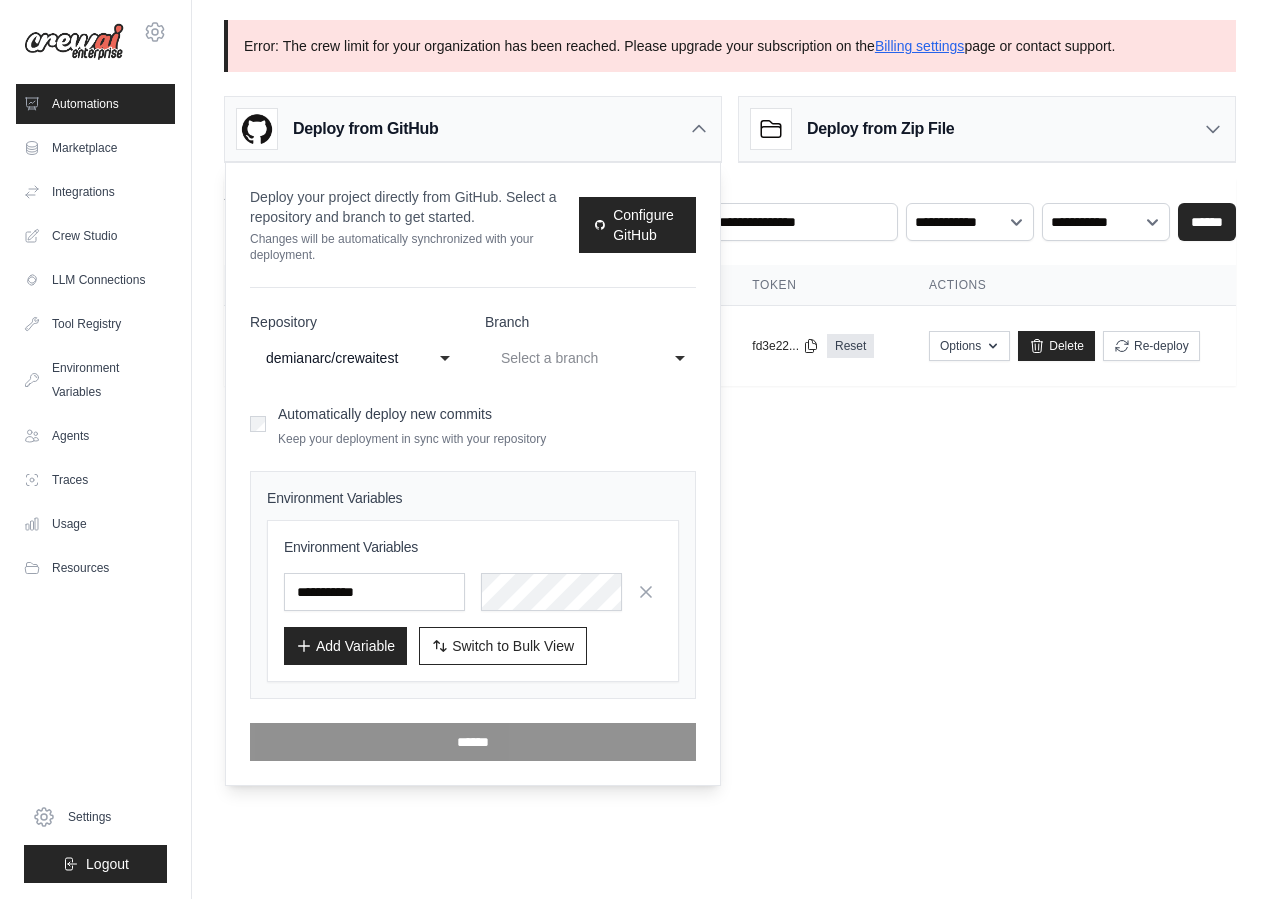 click on "Select a branch" 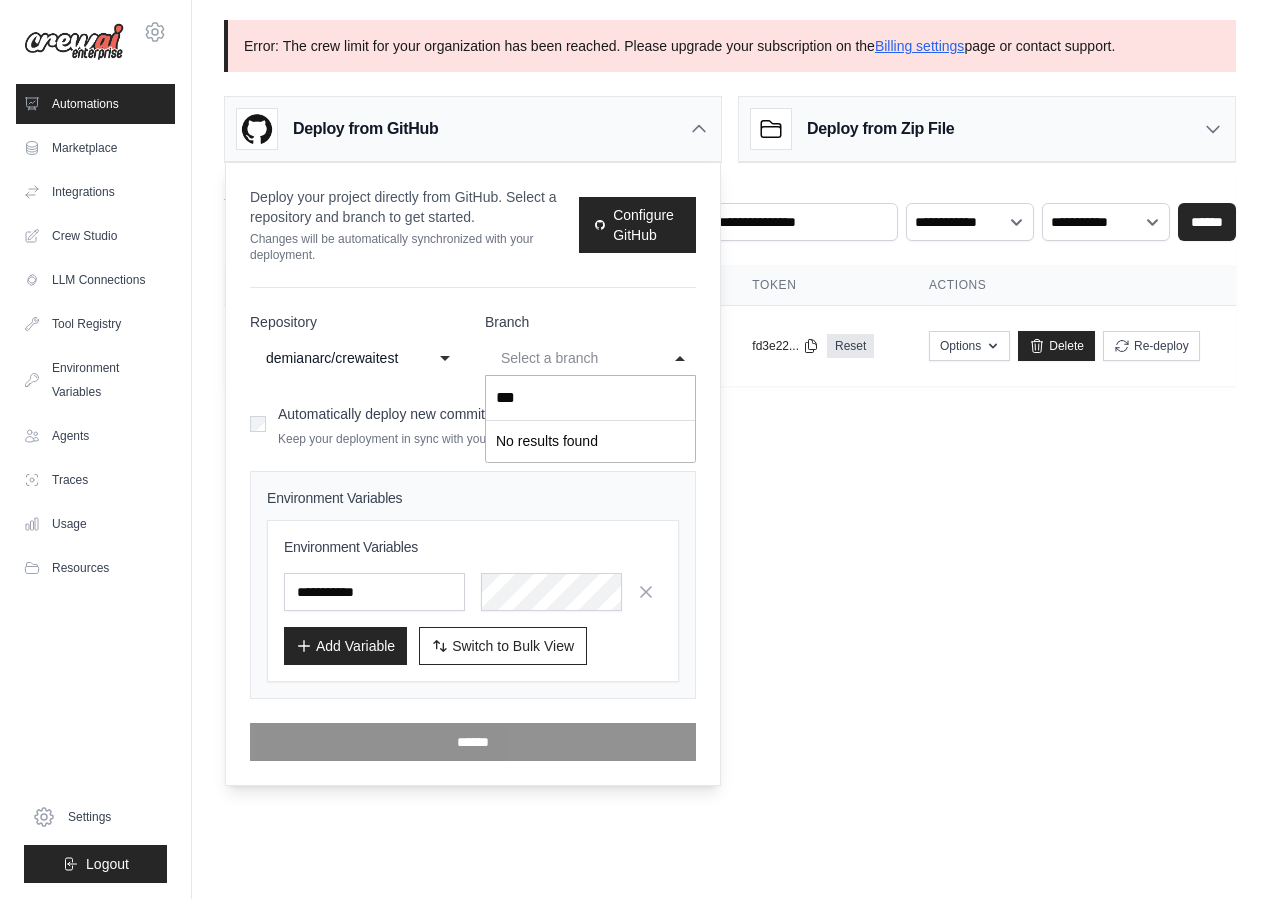 type on "****" 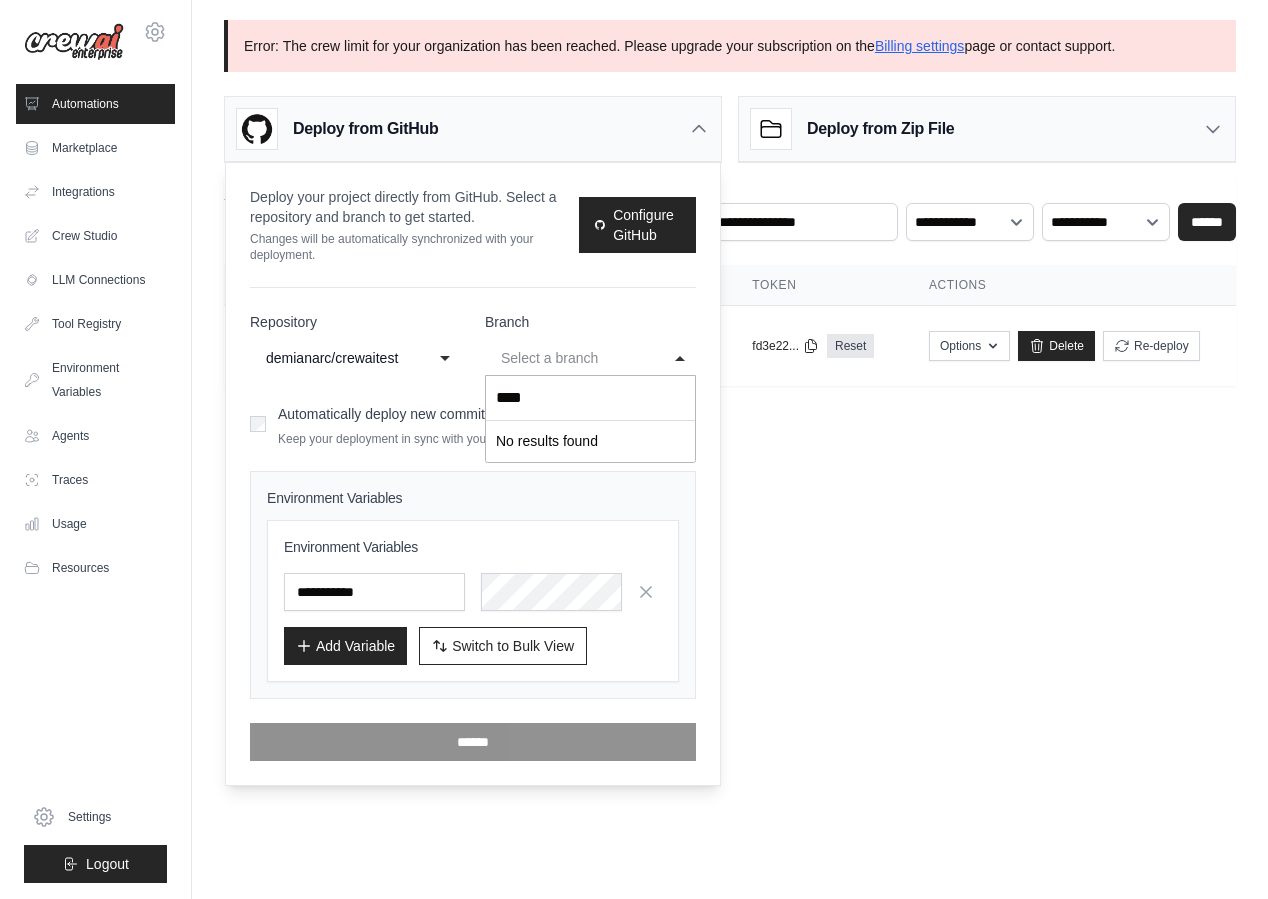 click on "****" at bounding box center (590, 398) 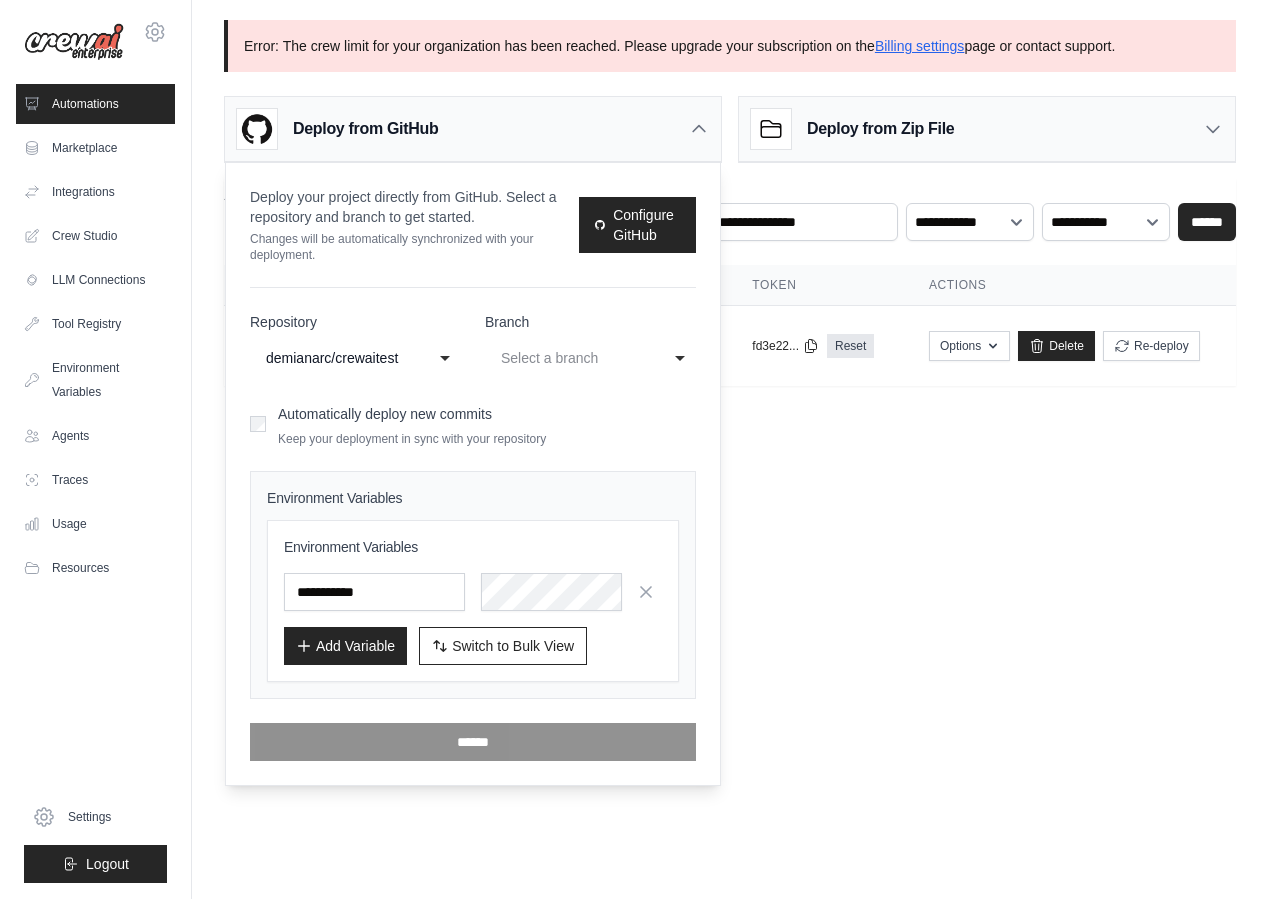 click on "Automatically deploy new commits
Keep your deployment in sync with your repository" at bounding box center [412, 423] 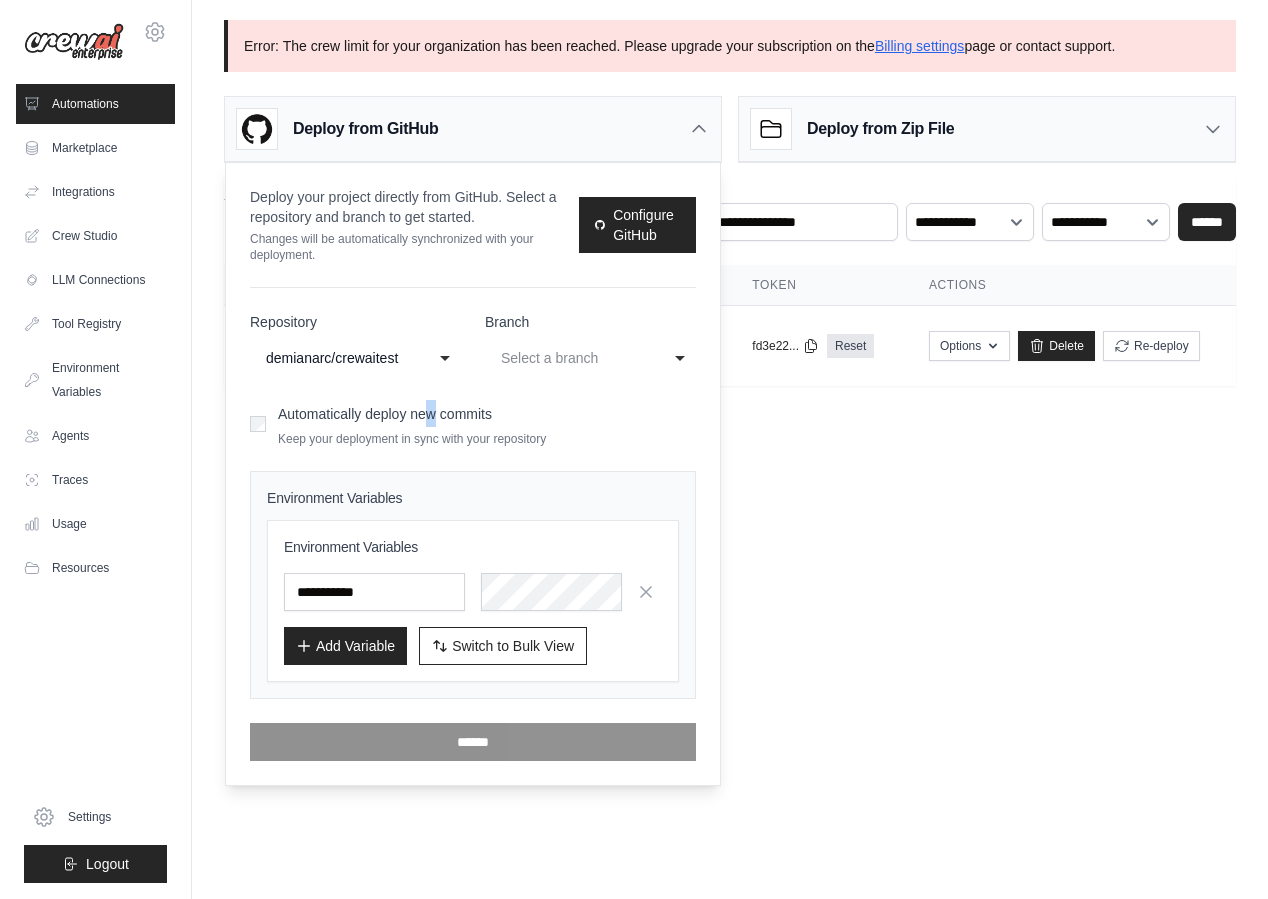 click on "Automatically deploy new commits" at bounding box center (385, 414) 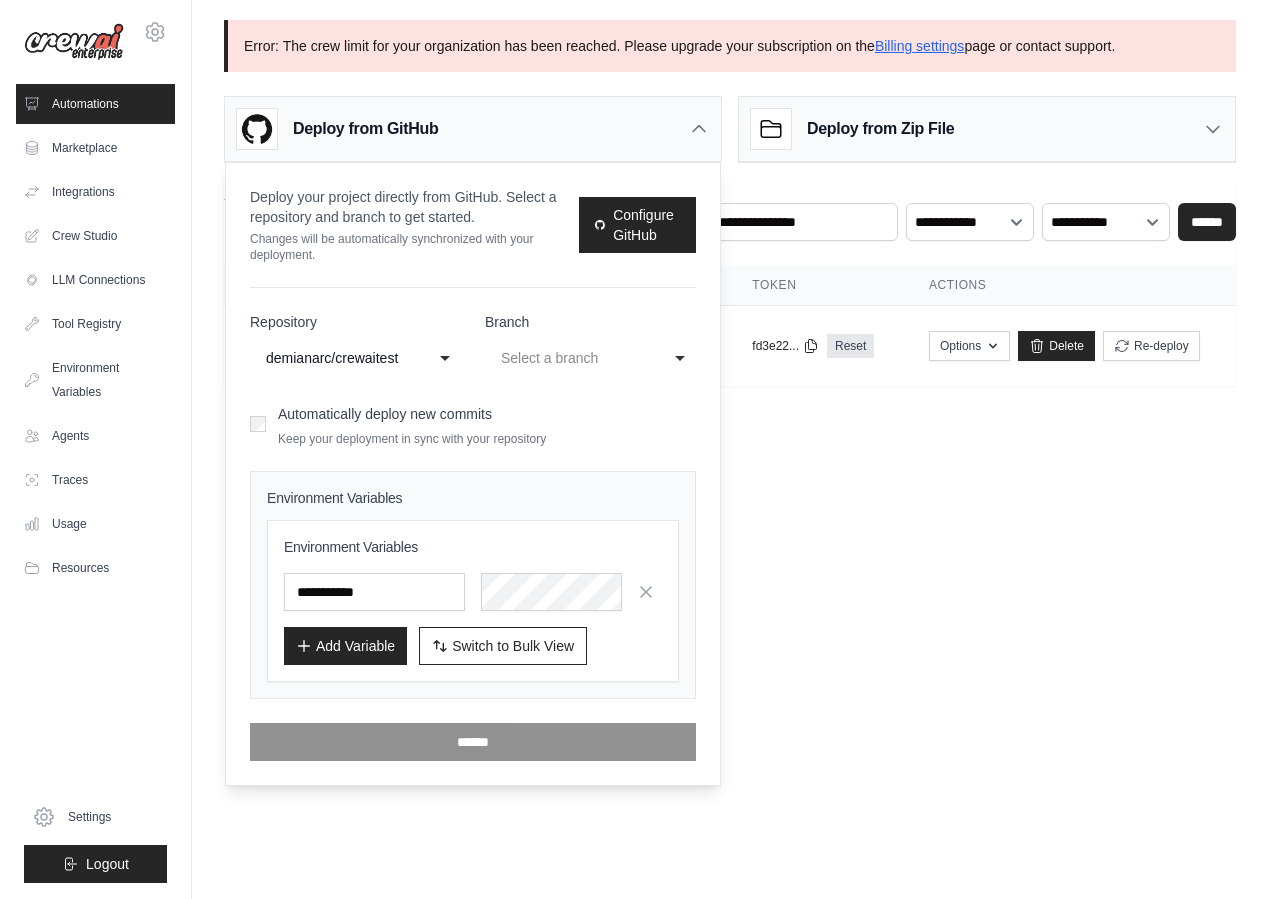click on "Automatically deploy new commits
Keep your deployment in sync with your repository" at bounding box center [473, 423] 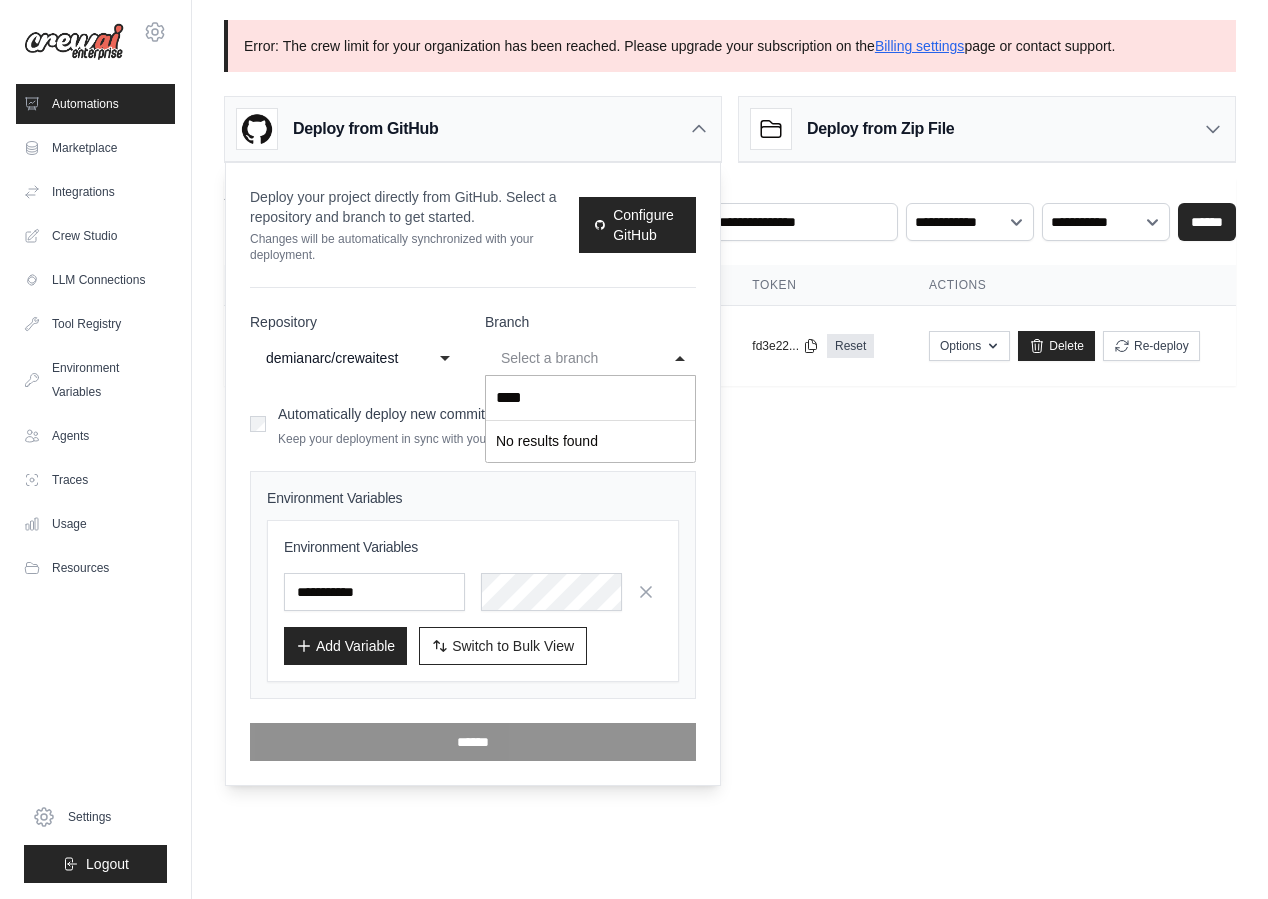 click on "****" at bounding box center [590, 398] 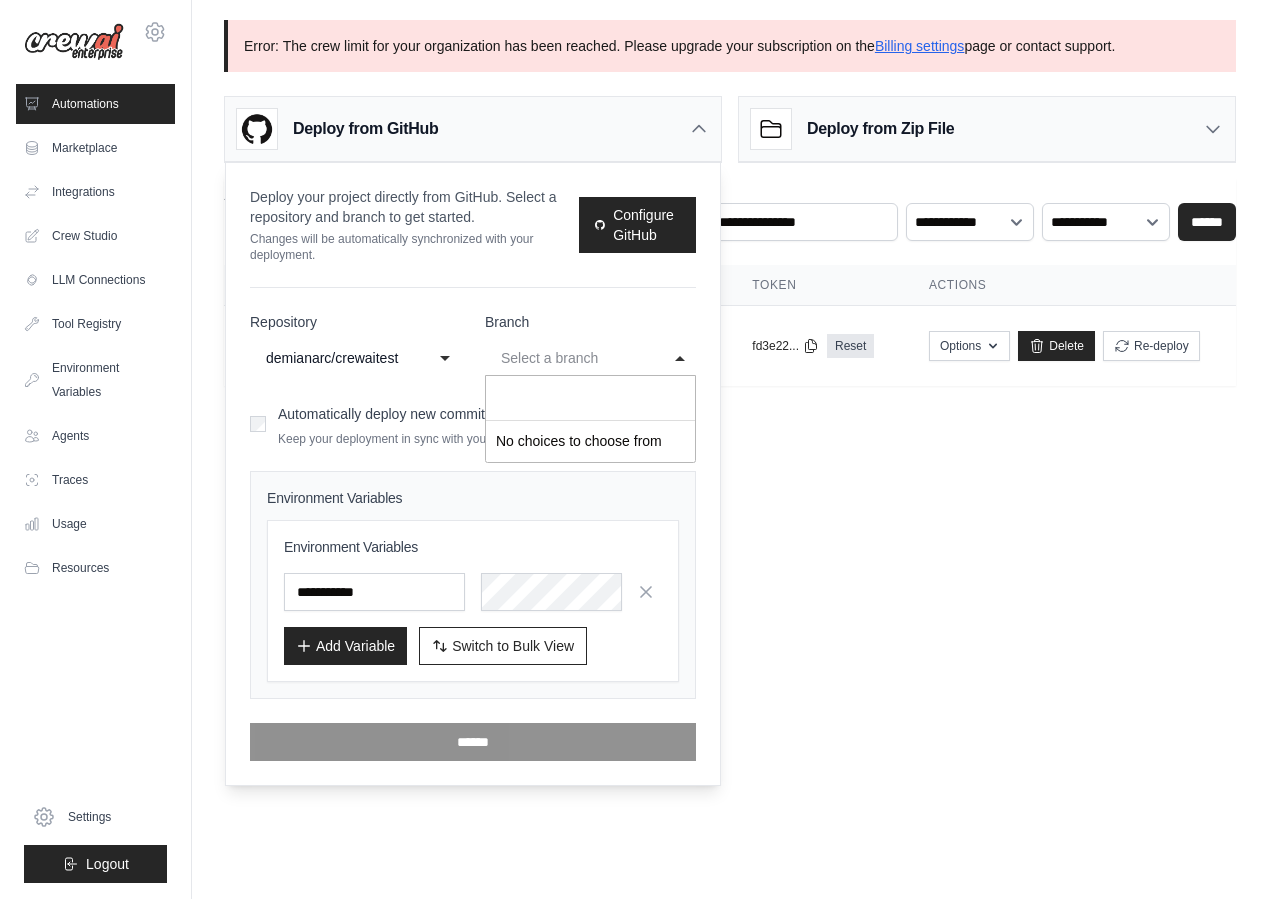 click on "No choices to choose from" 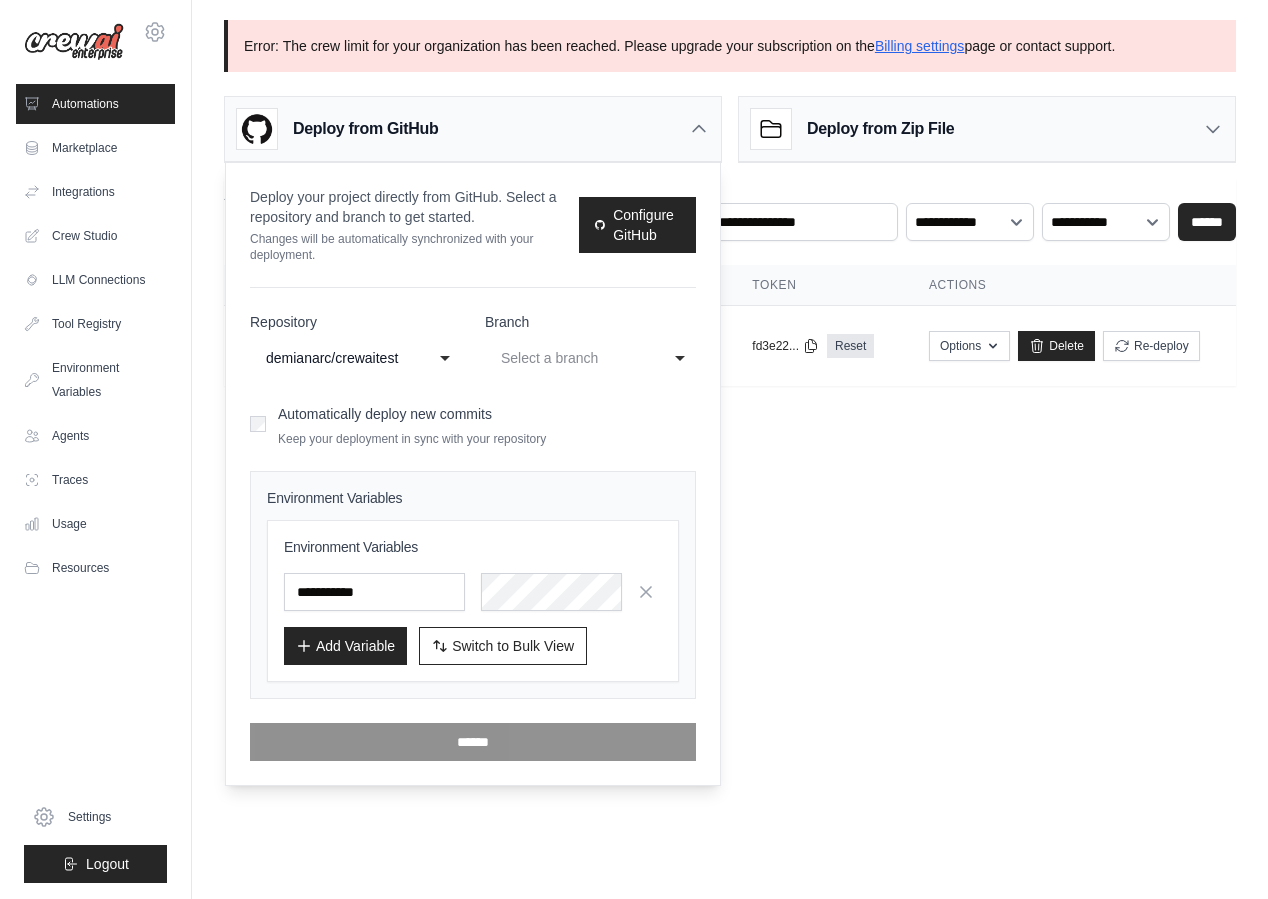 click on "dylan@[NEBIUS].com
Settings
Automations
Marketplace
Integrations
Blog" at bounding box center [634, 449] 